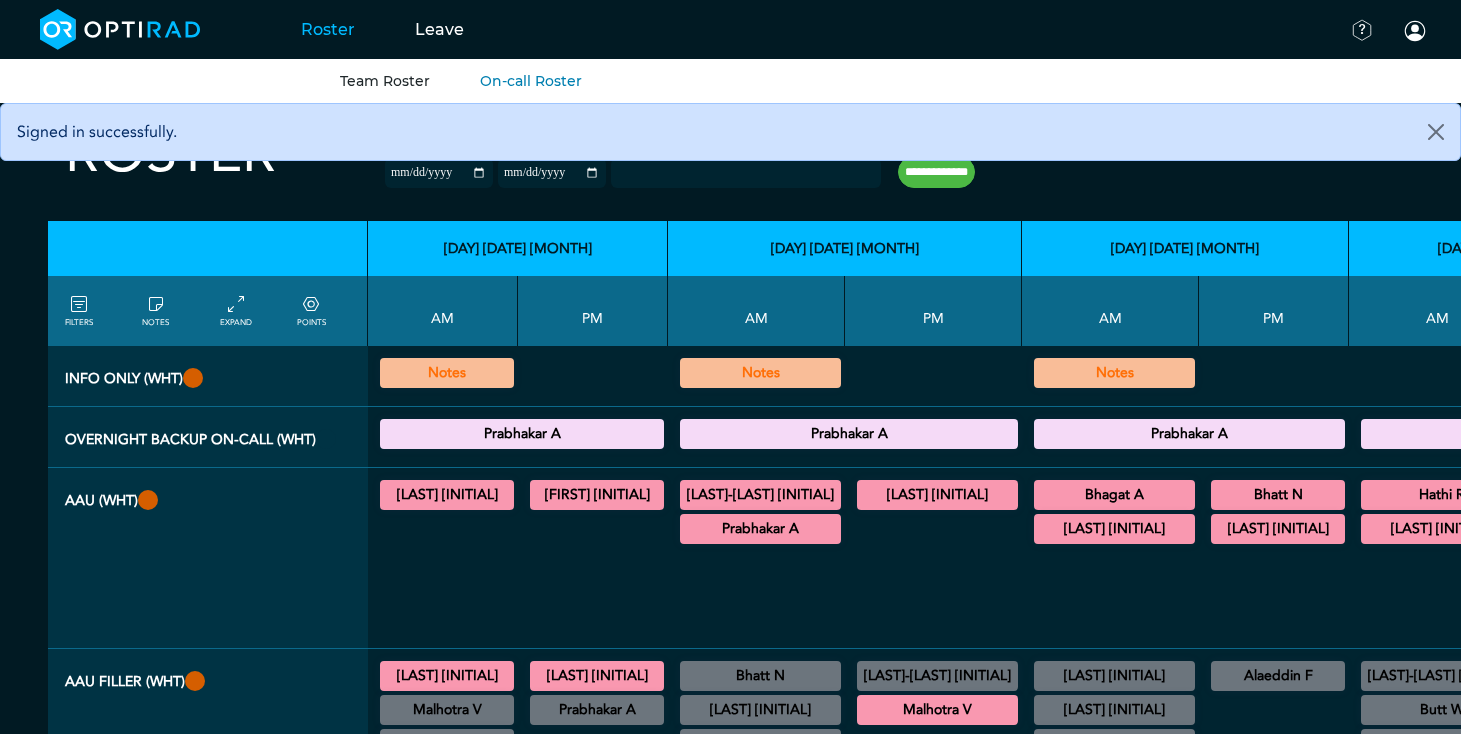 scroll, scrollTop: 0, scrollLeft: 0, axis: both 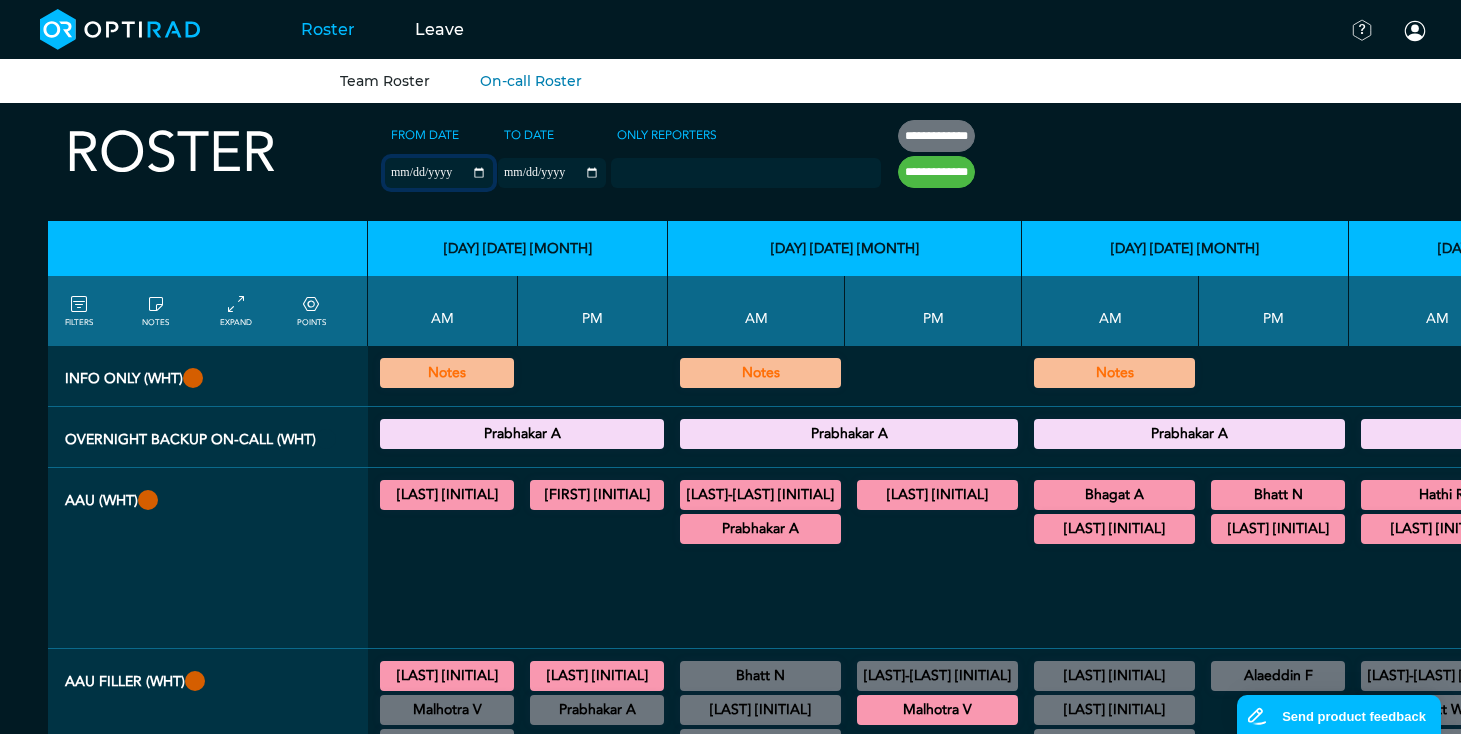 click on "**********" at bounding box center [439, 173] 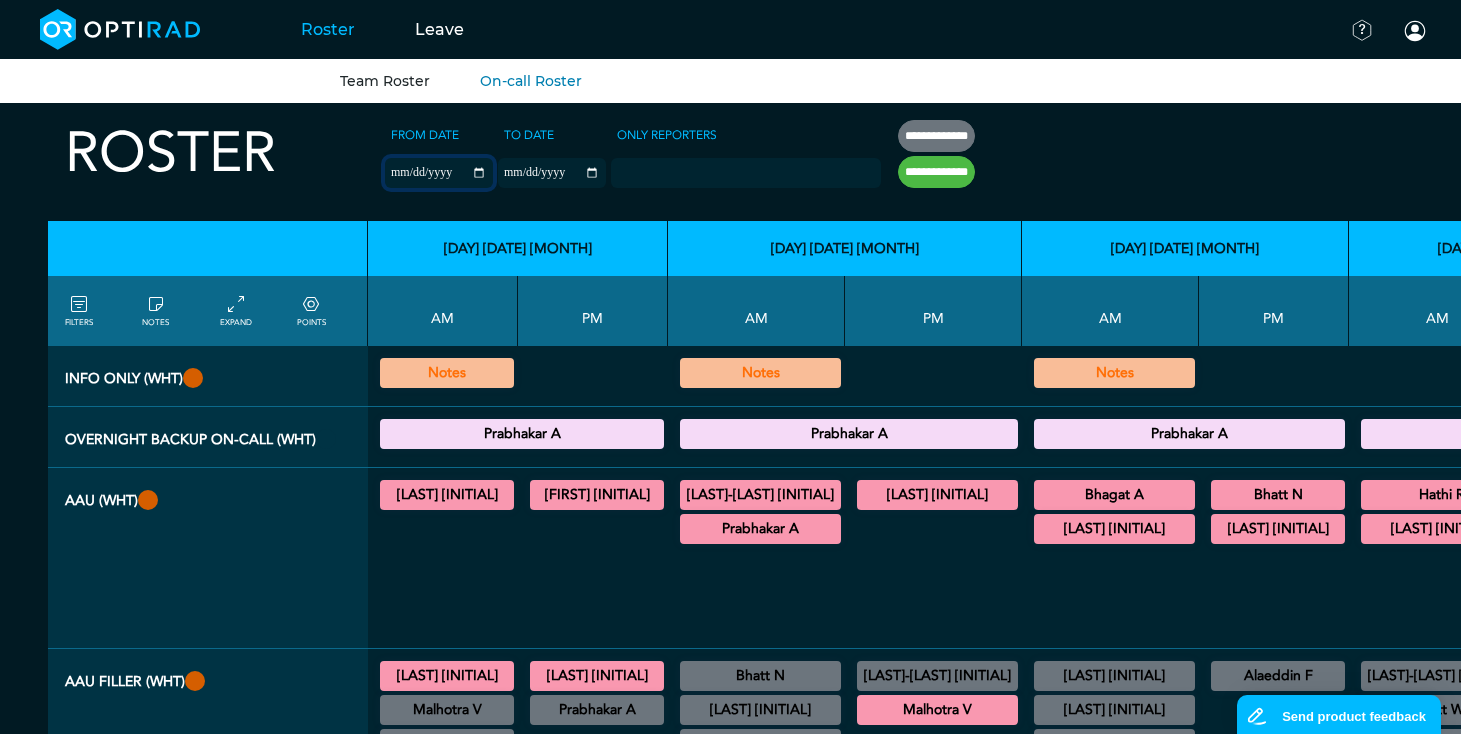 type on "**********" 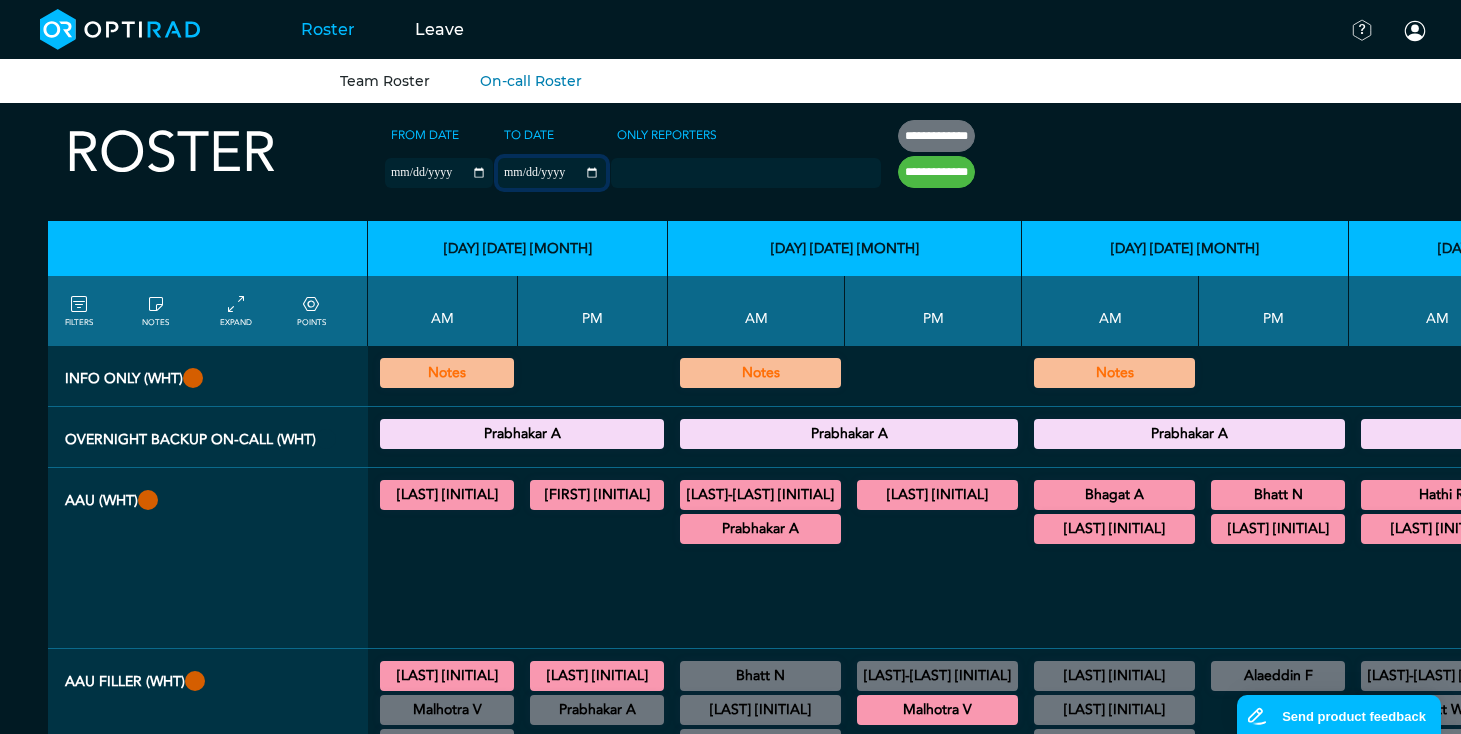 click on "**********" at bounding box center [552, 173] 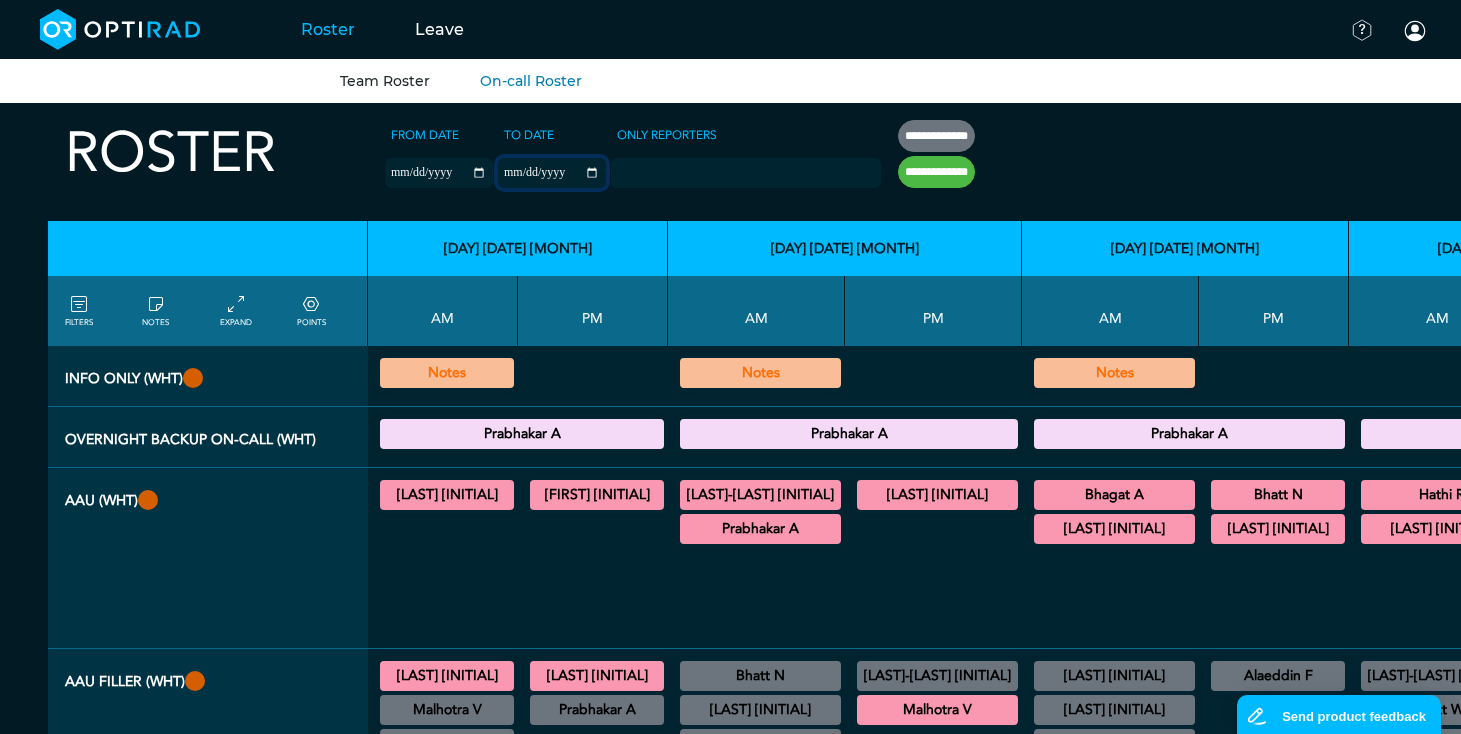 type on "**********" 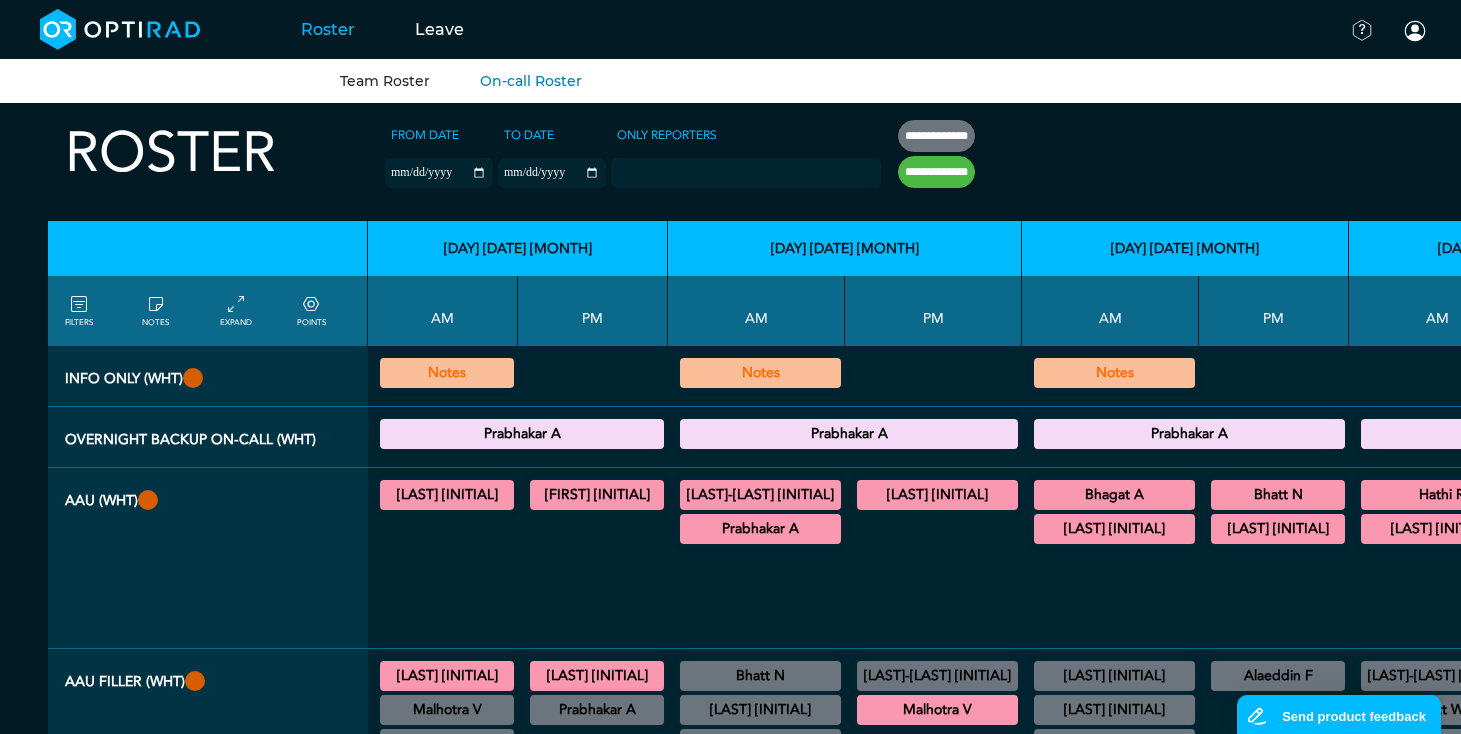 click on "**********" at bounding box center [936, 172] 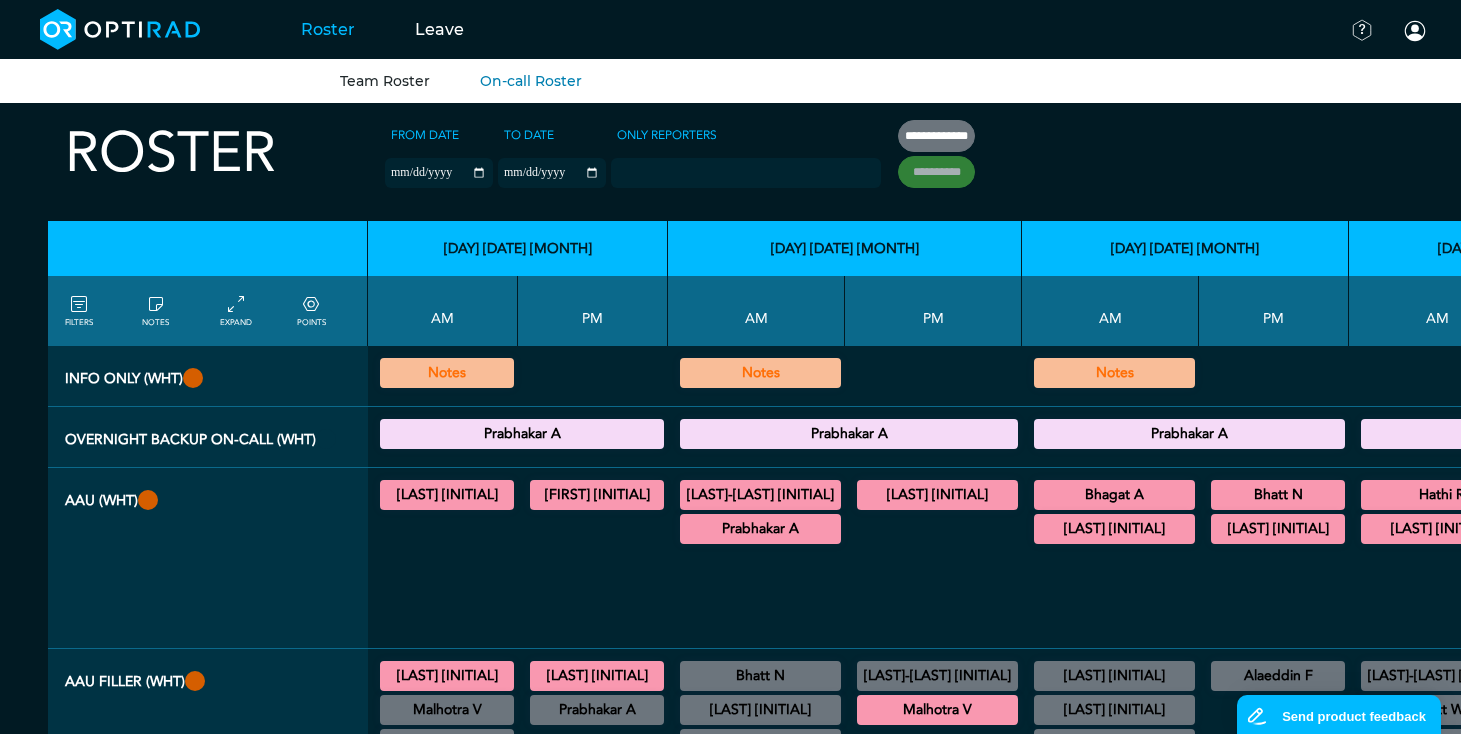 type on "**********" 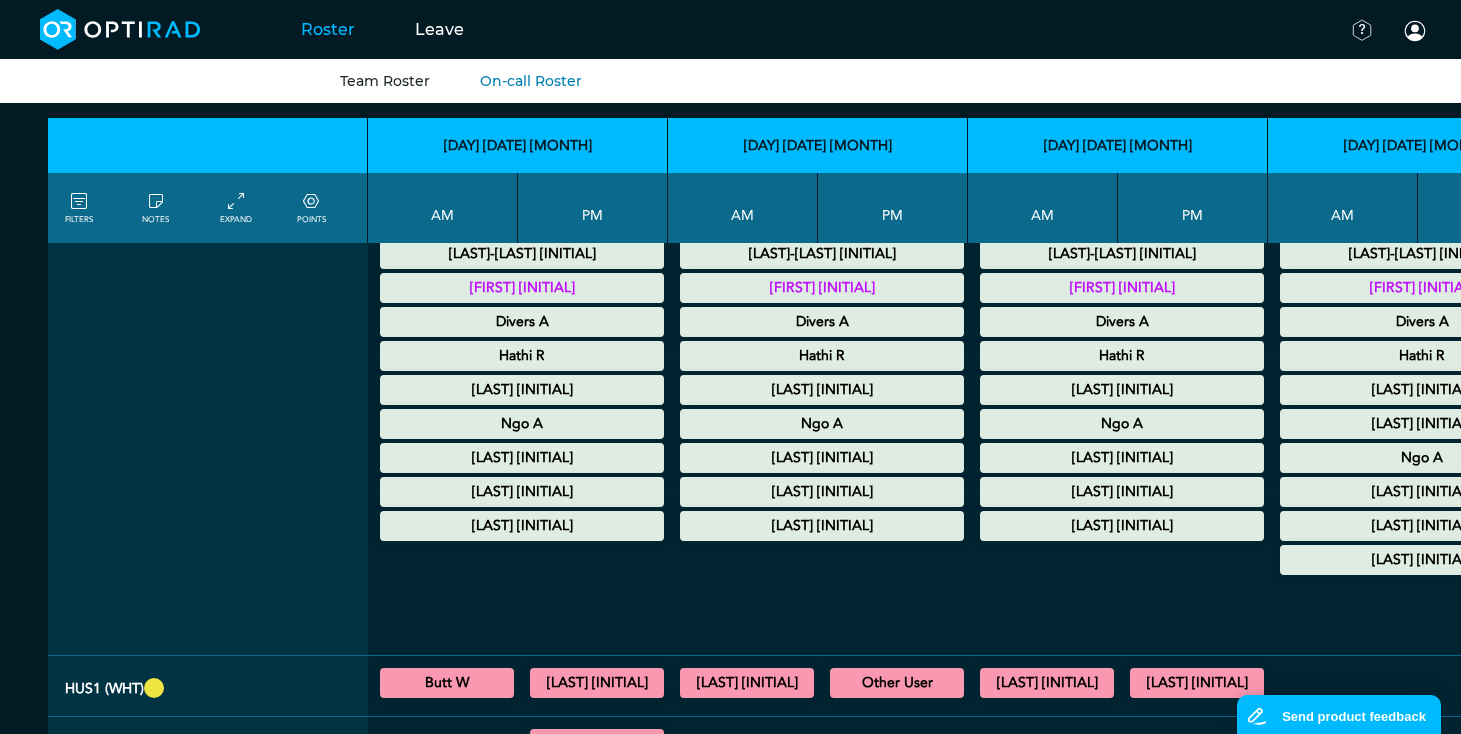 scroll, scrollTop: 900, scrollLeft: 0, axis: vertical 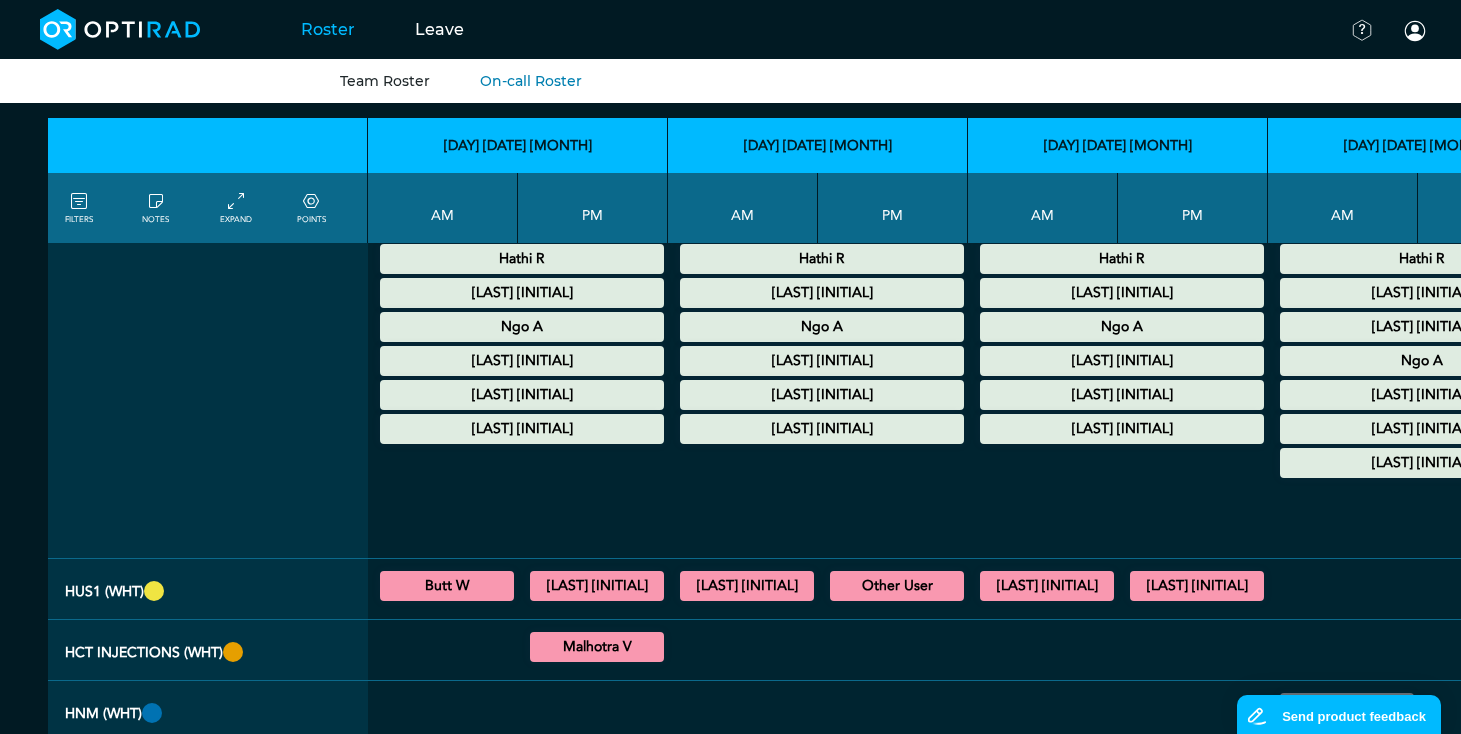 click on "Other User" at bounding box center (897, 586) 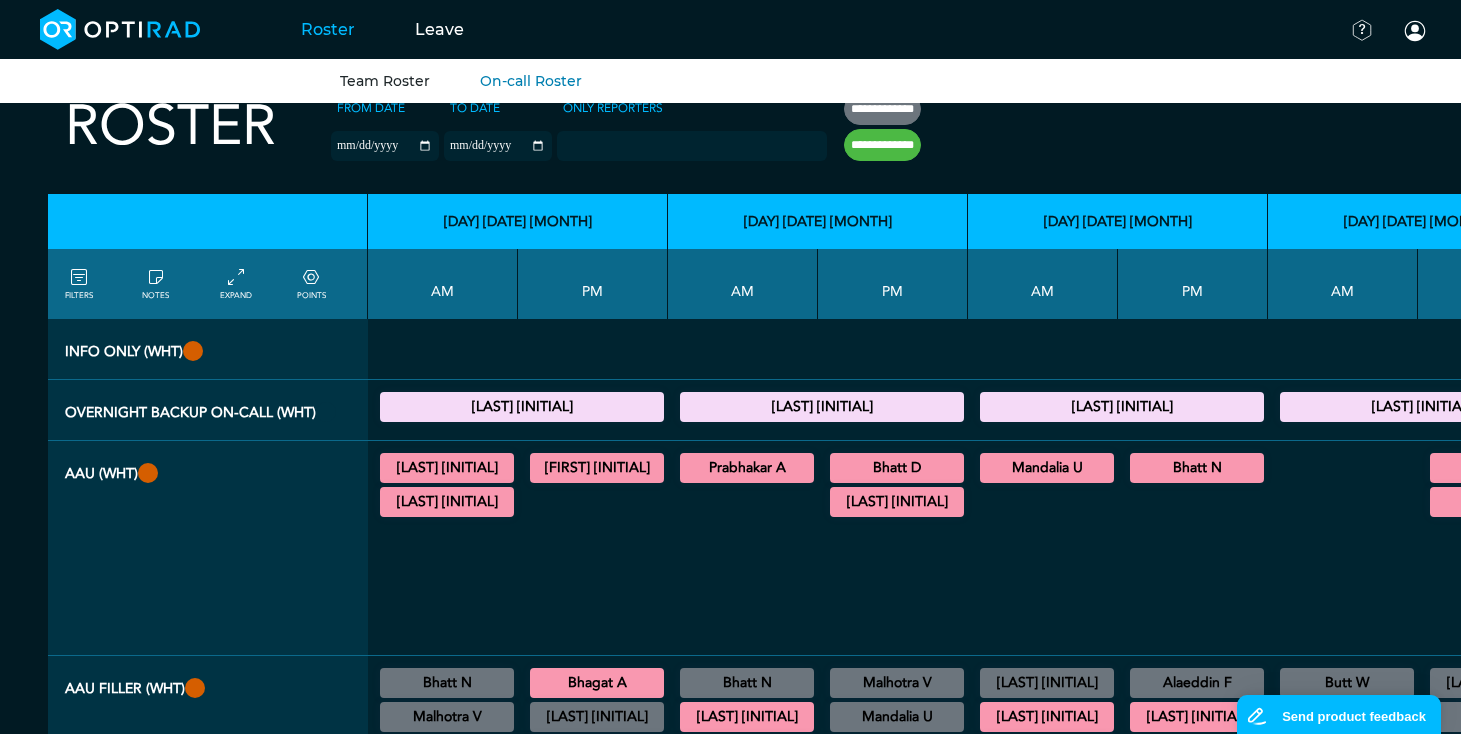 scroll, scrollTop: 0, scrollLeft: 0, axis: both 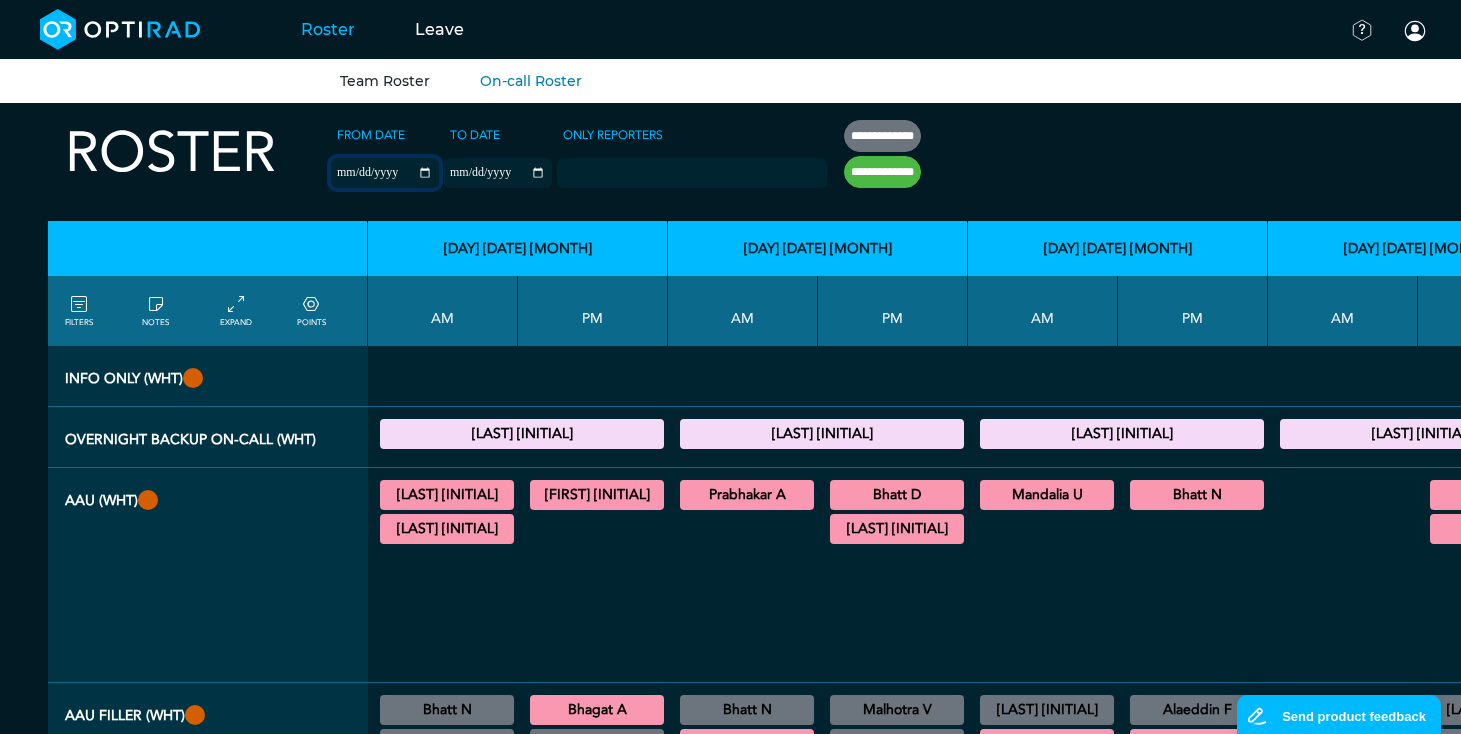 click on "**********" at bounding box center (385, 173) 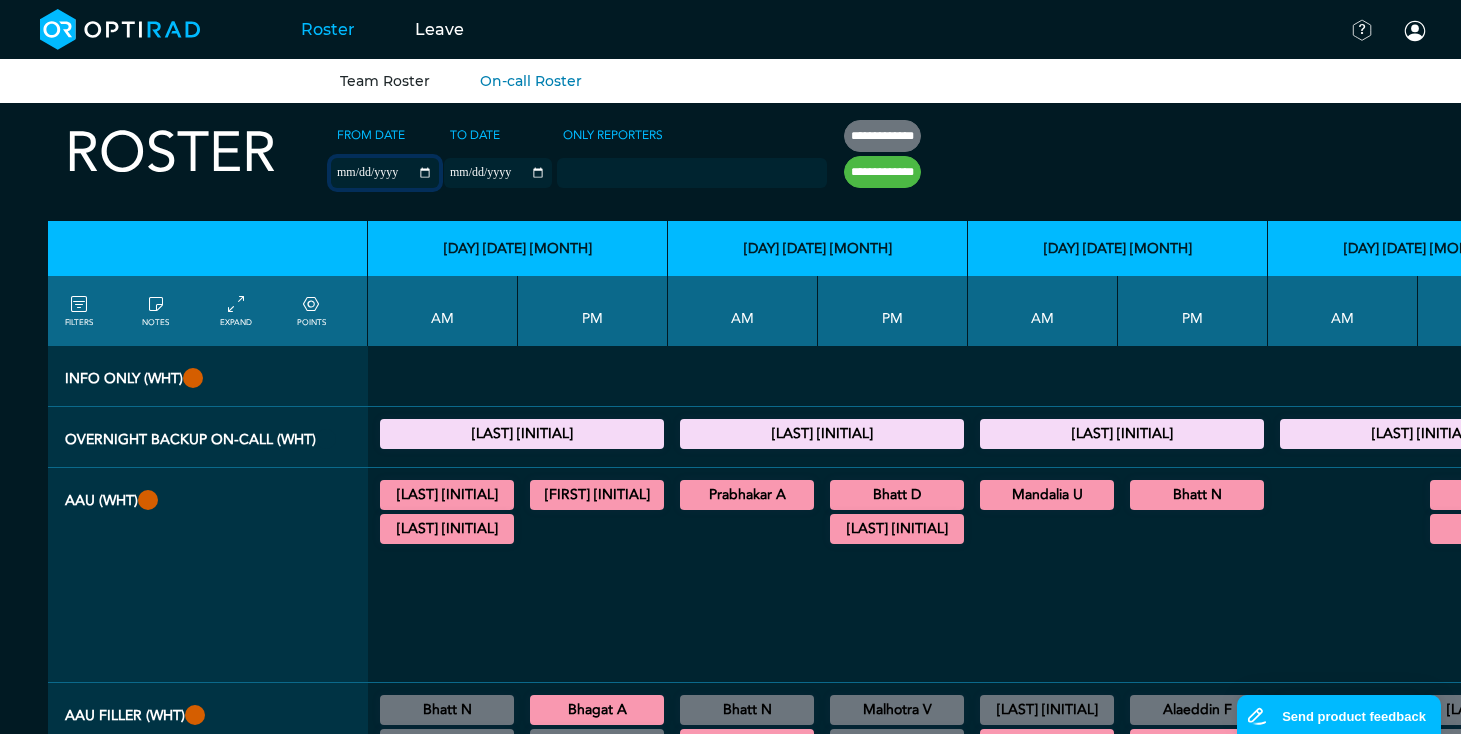 type on "**********" 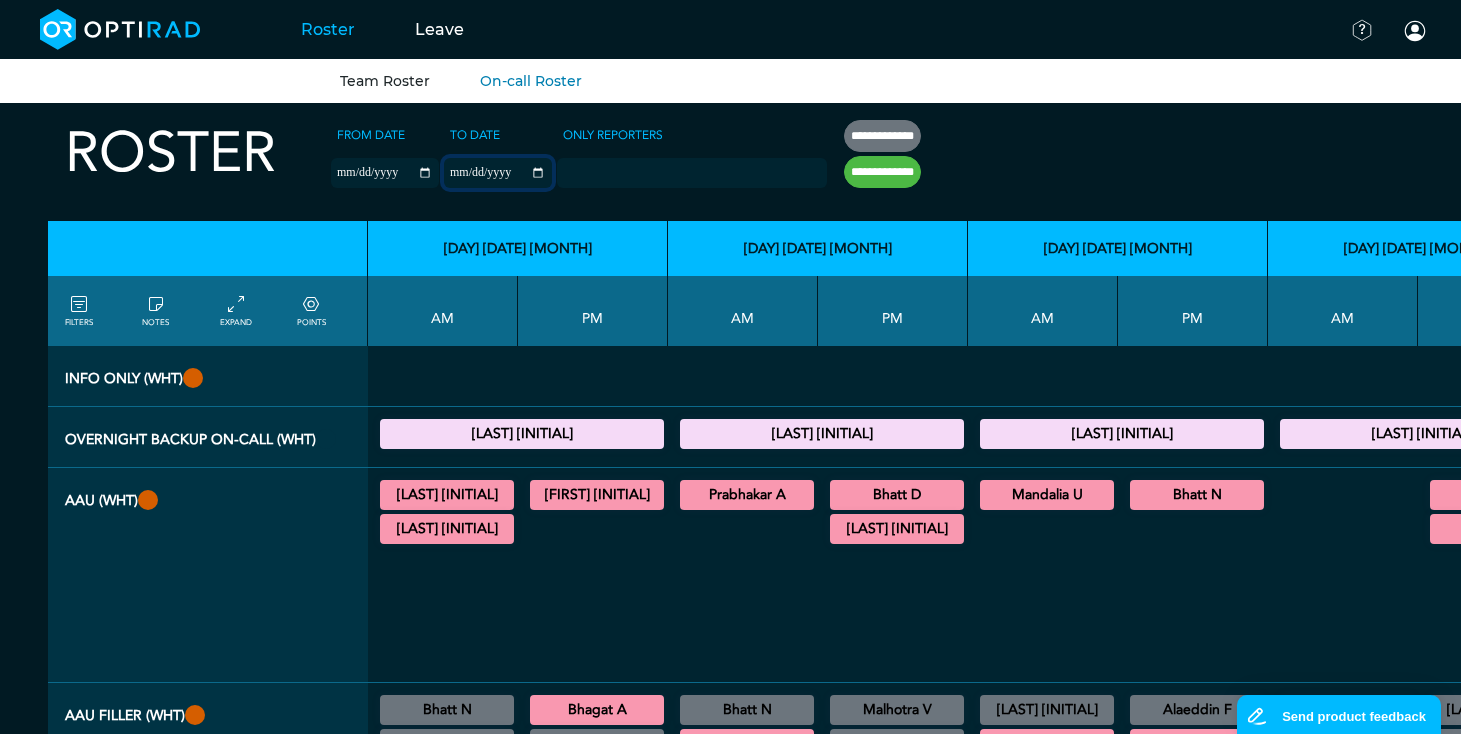 click on "**********" at bounding box center (498, 173) 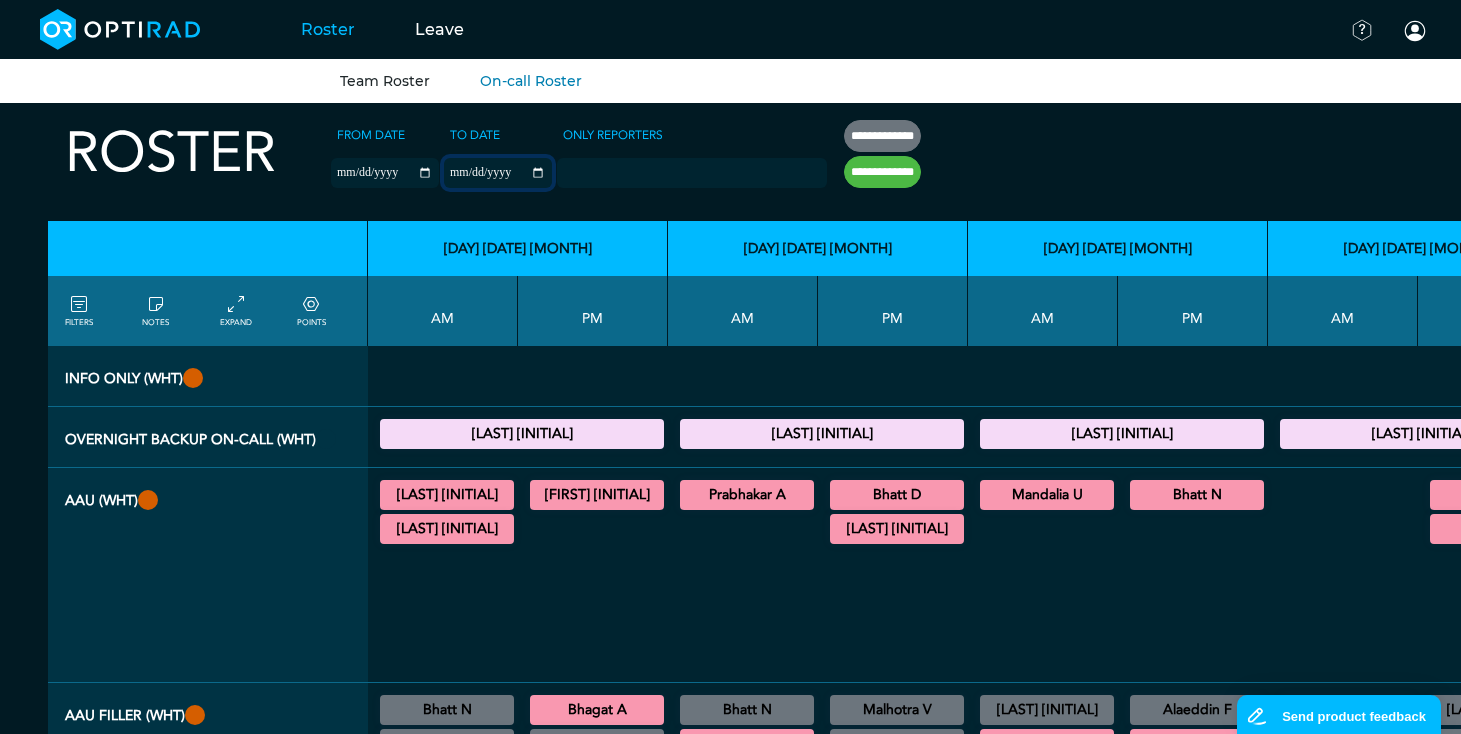 type on "**********" 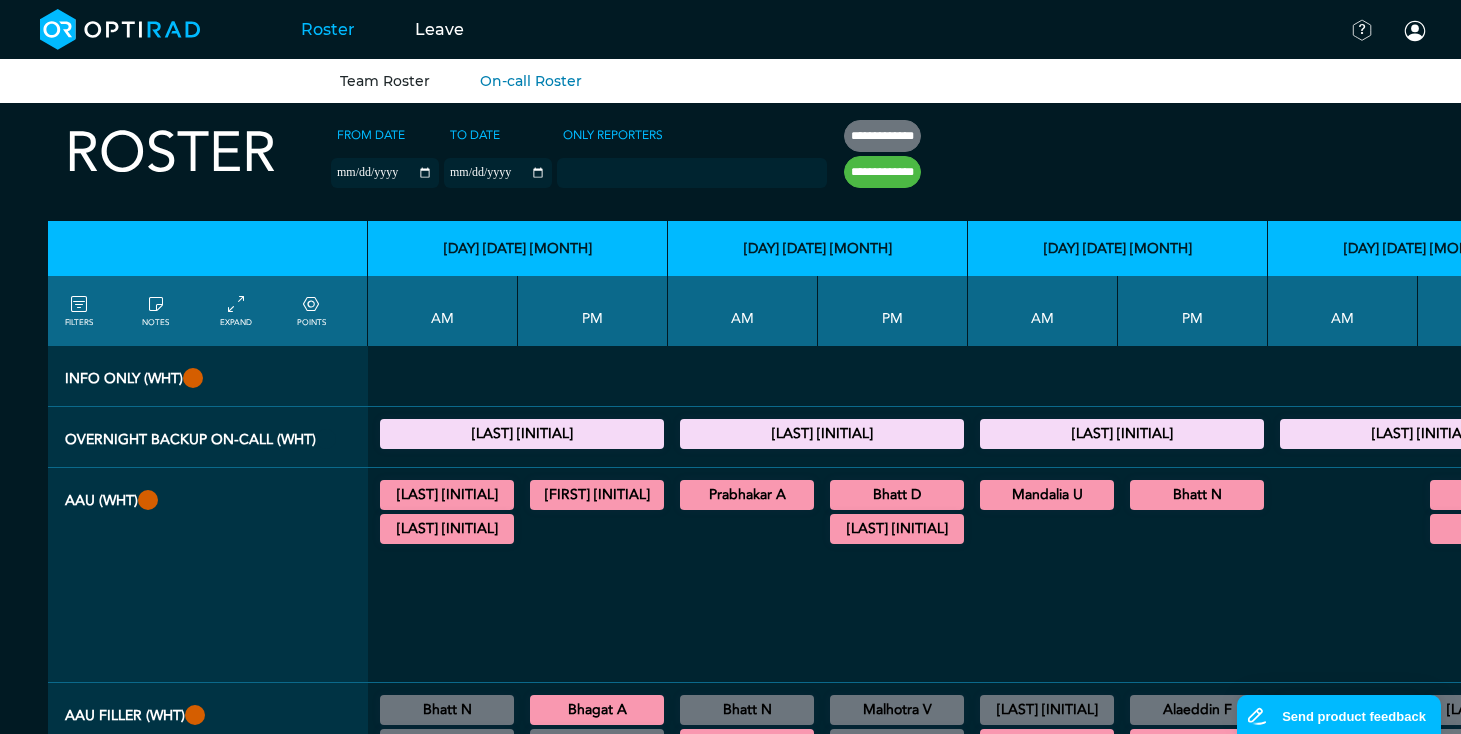 click on "**********" at bounding box center [882, 172] 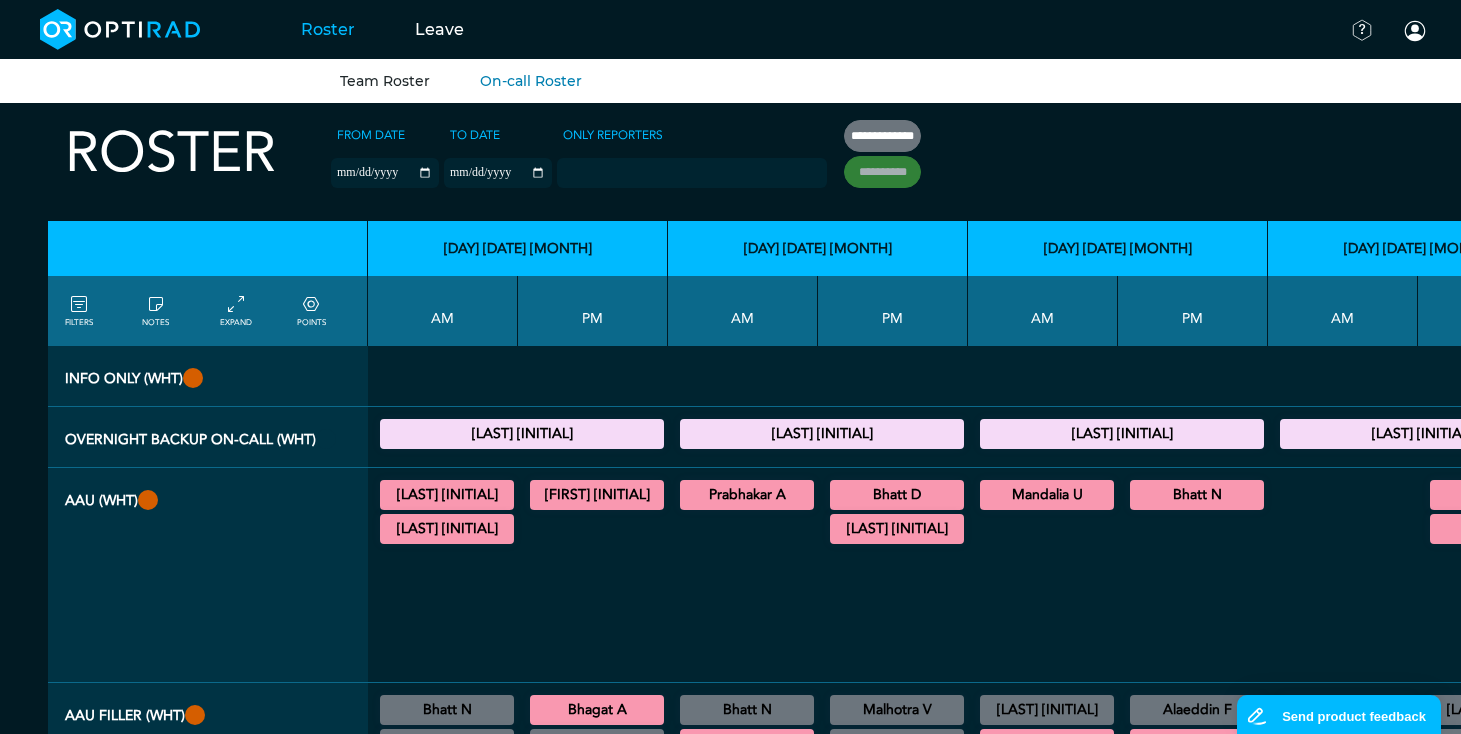 type on "**********" 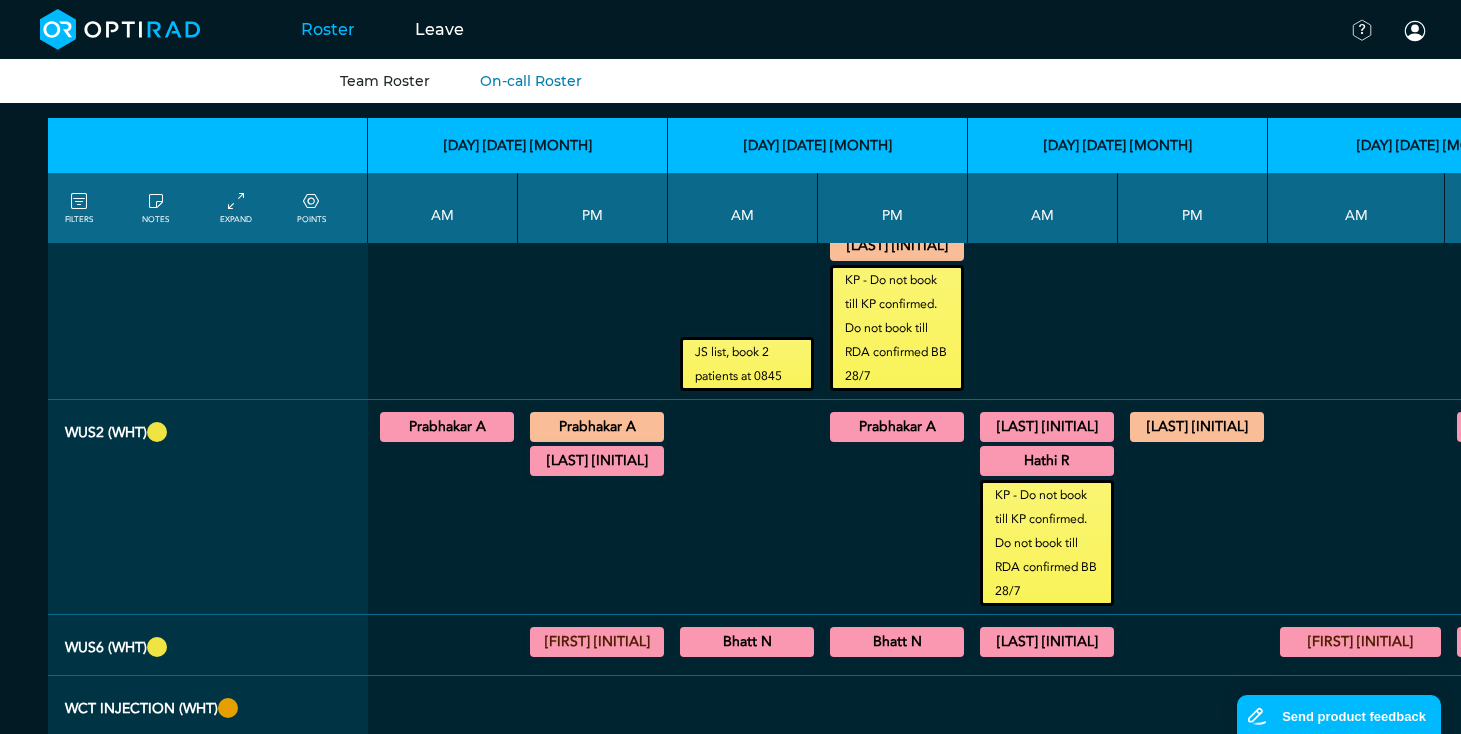 scroll, scrollTop: 1800, scrollLeft: 0, axis: vertical 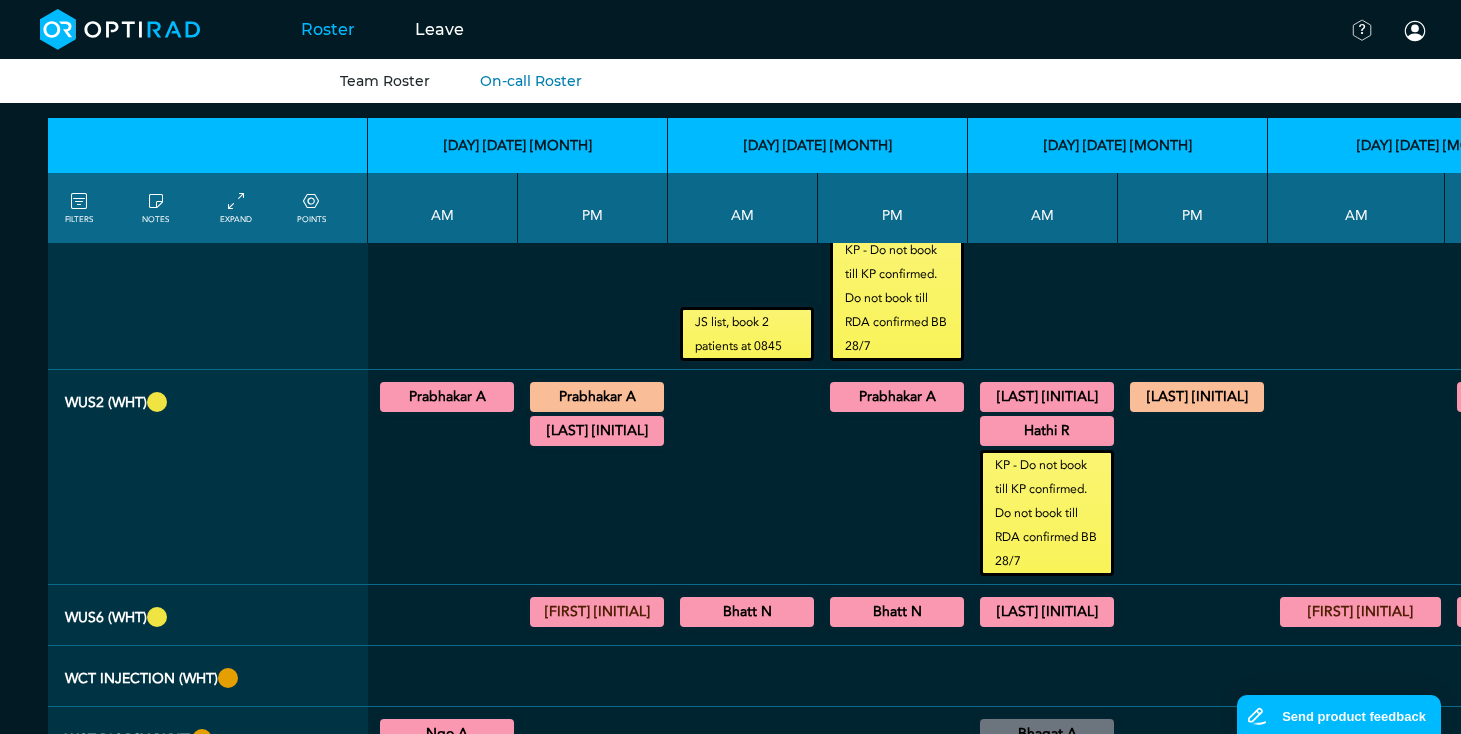 click on "[LAST] [INITIAL]" at bounding box center (1047, 397) 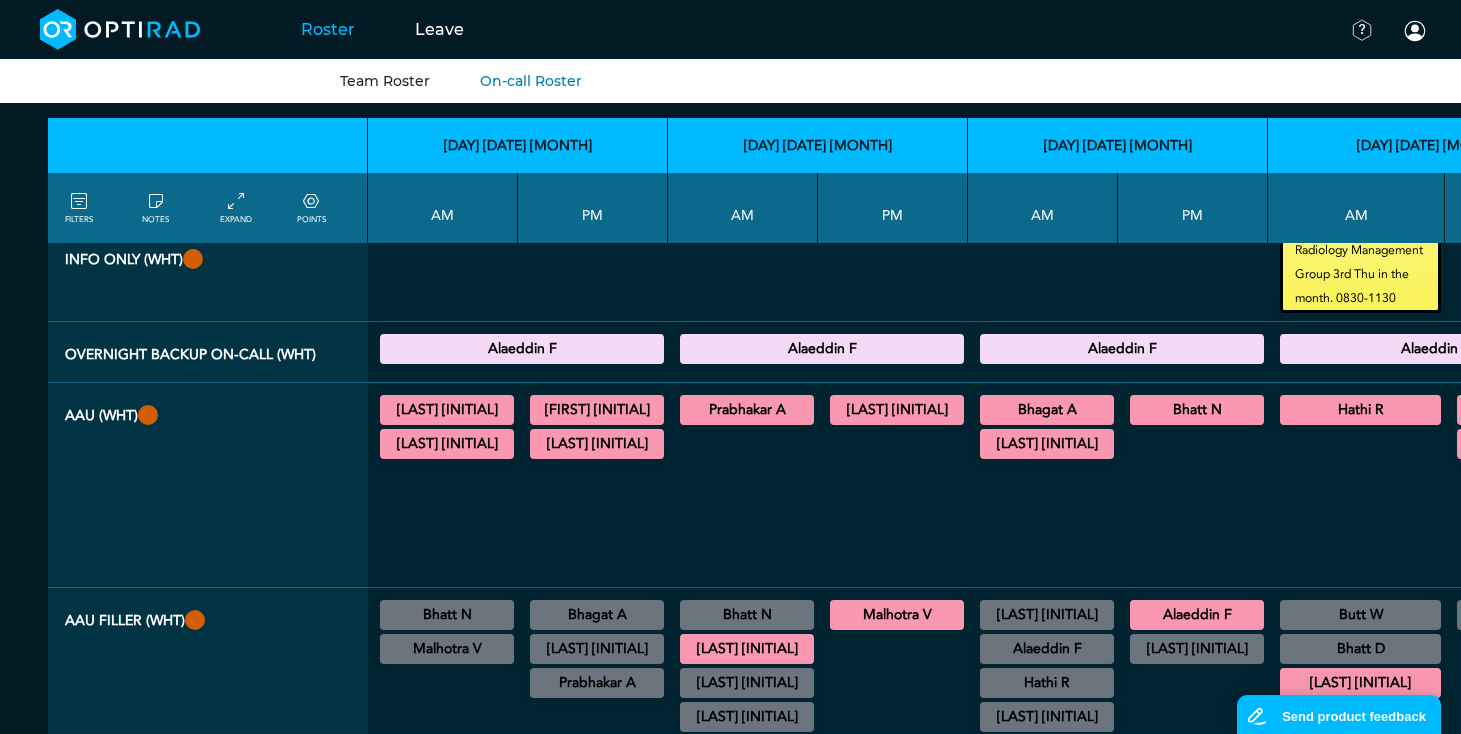 scroll, scrollTop: 0, scrollLeft: 0, axis: both 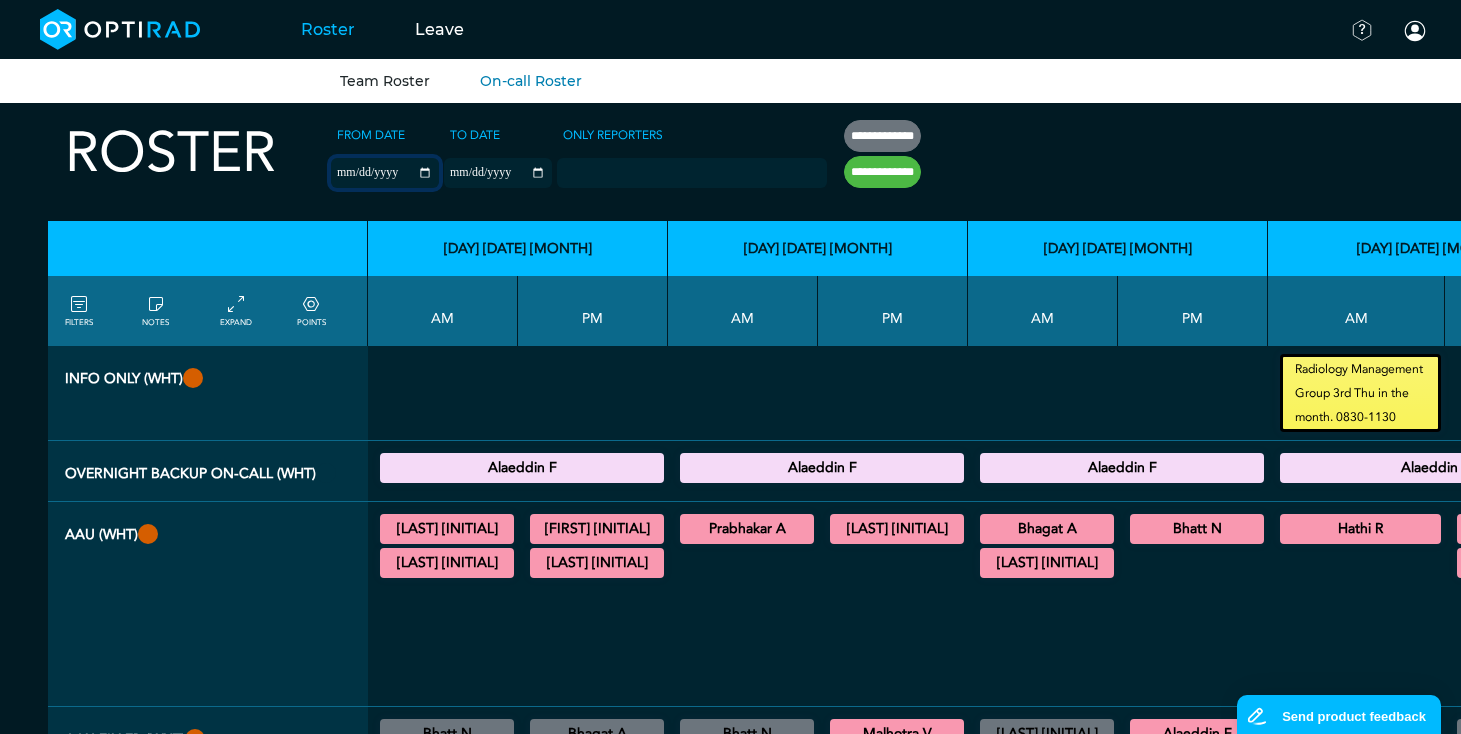 click on "**********" at bounding box center (385, 173) 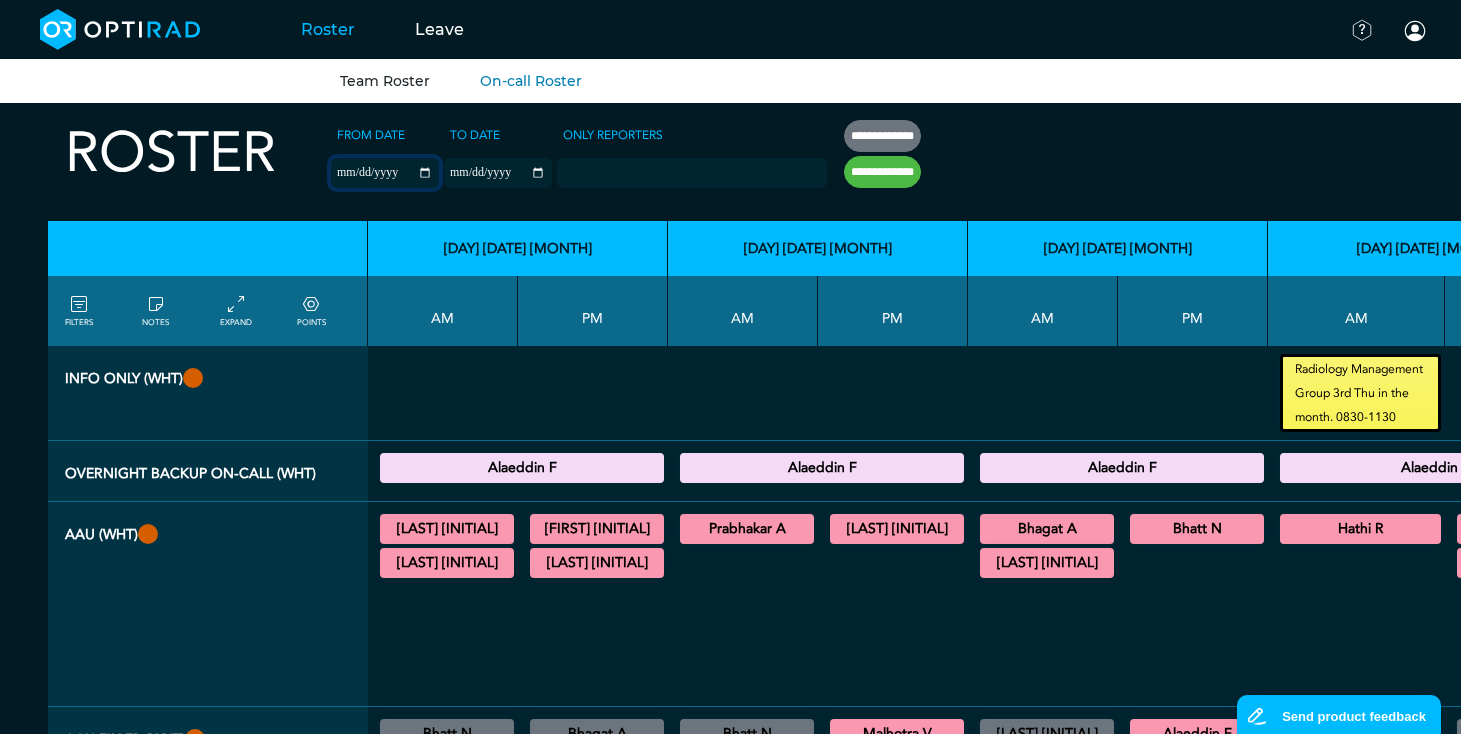 type on "**********" 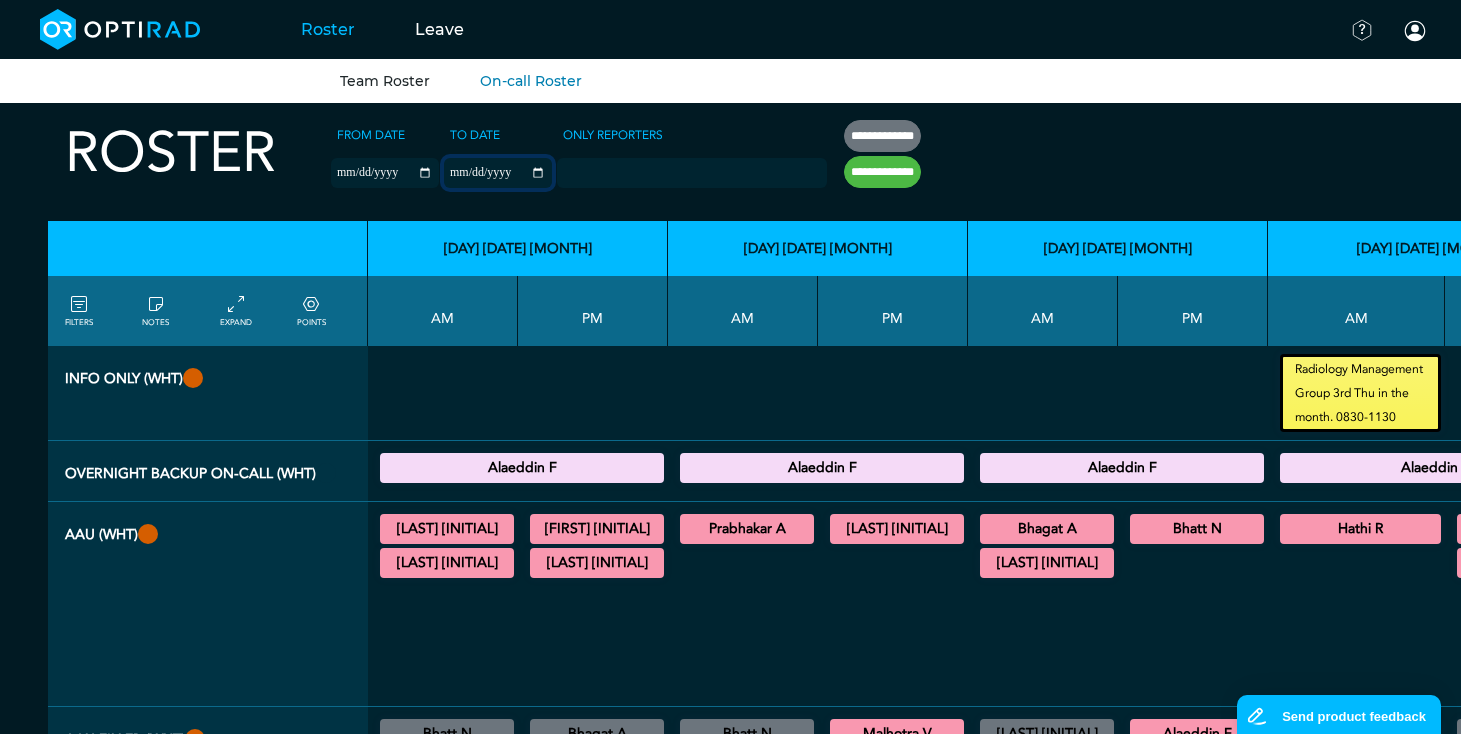 click on "**********" at bounding box center (498, 173) 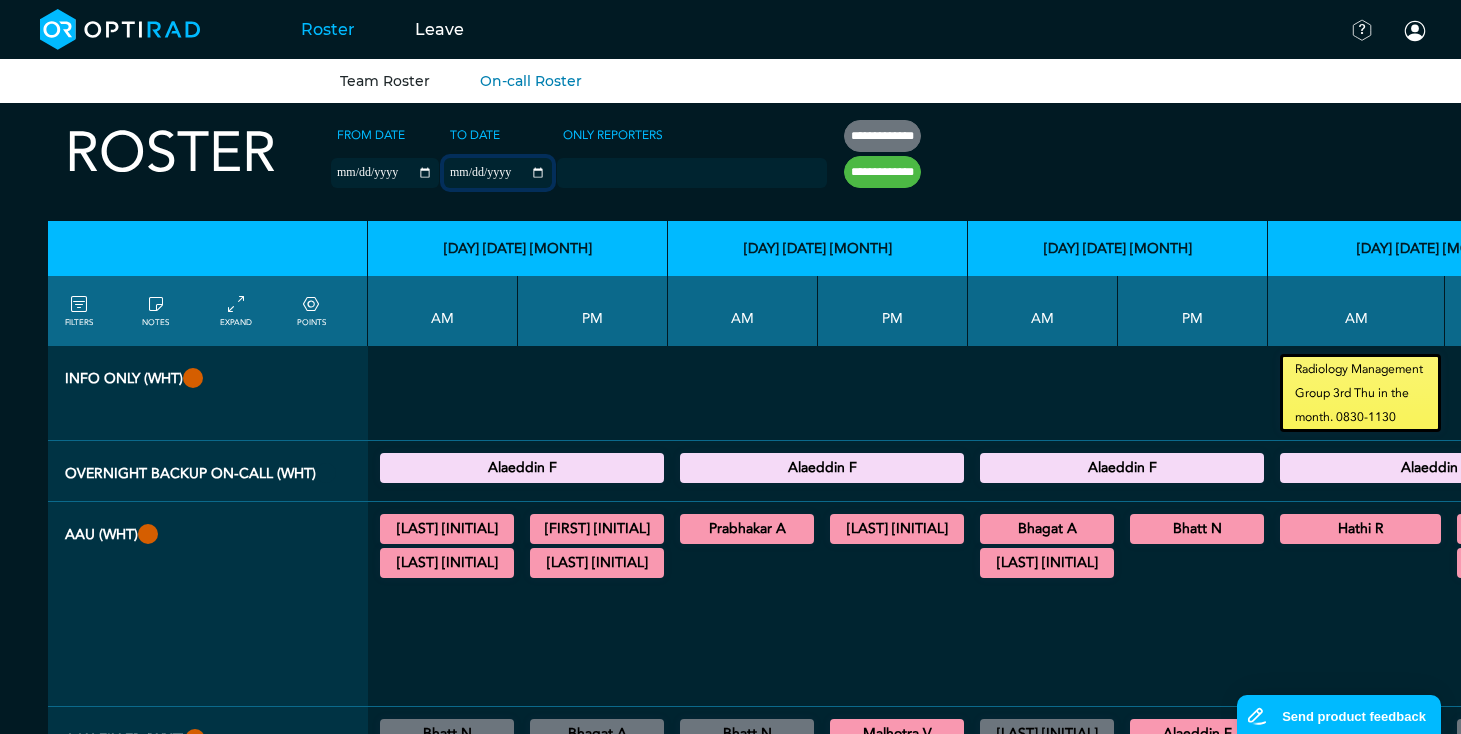 type on "**********" 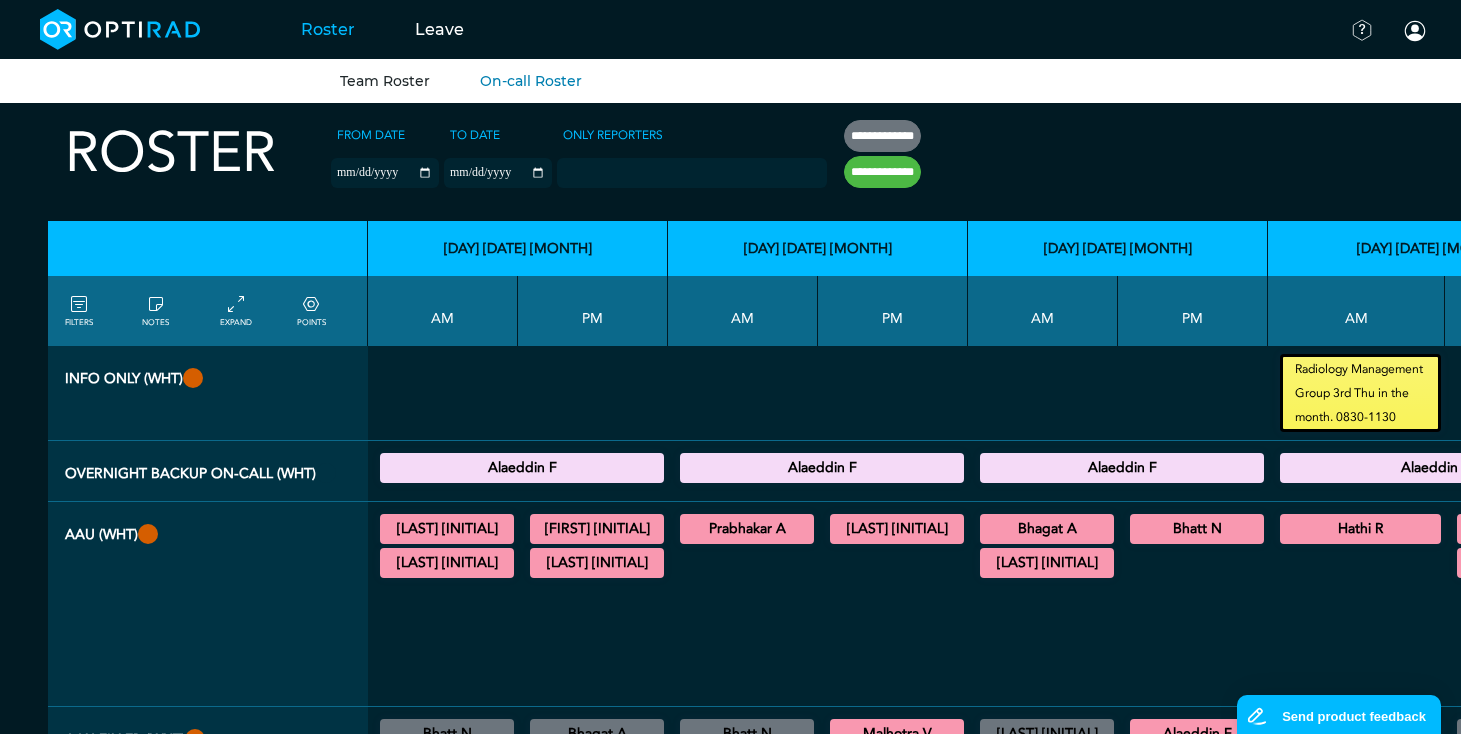 click on "**********" at bounding box center (882, 172) 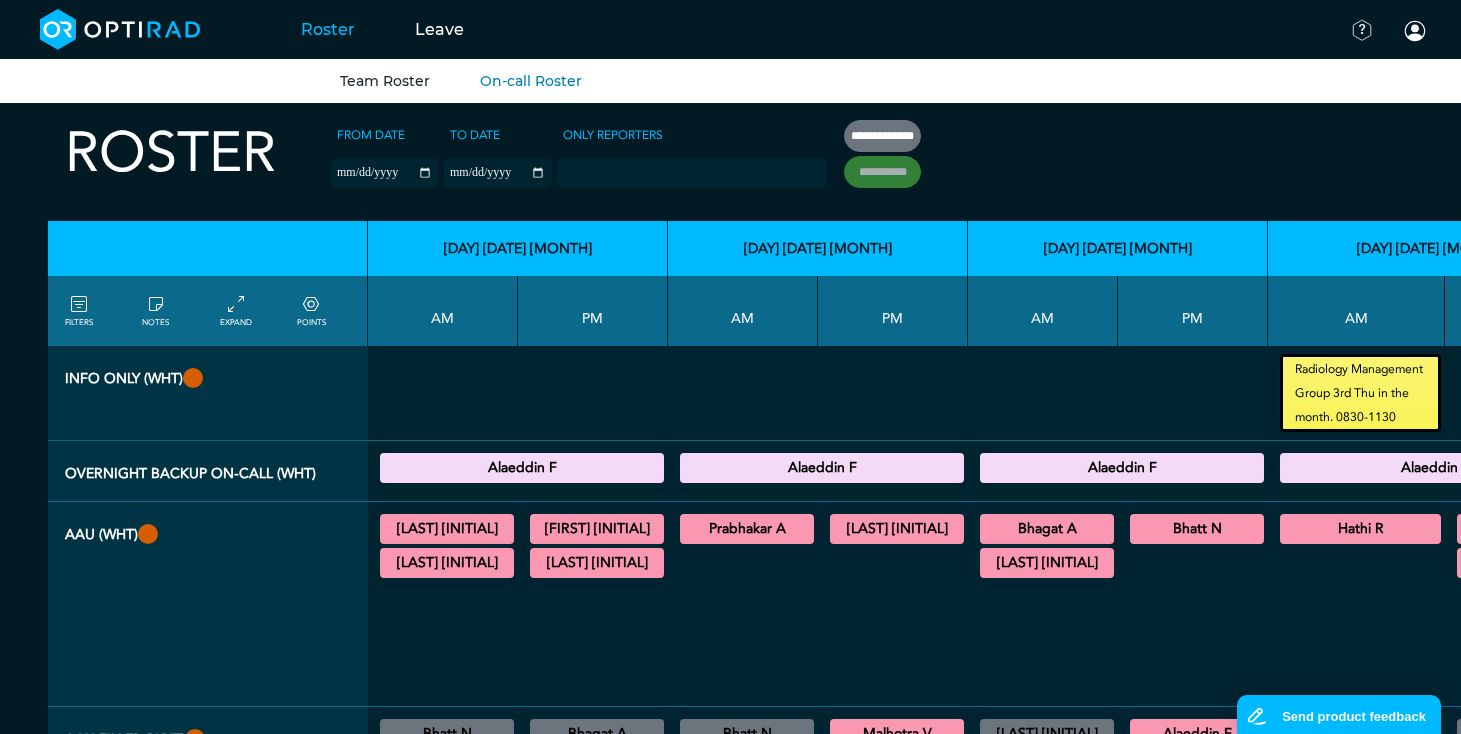 type on "**********" 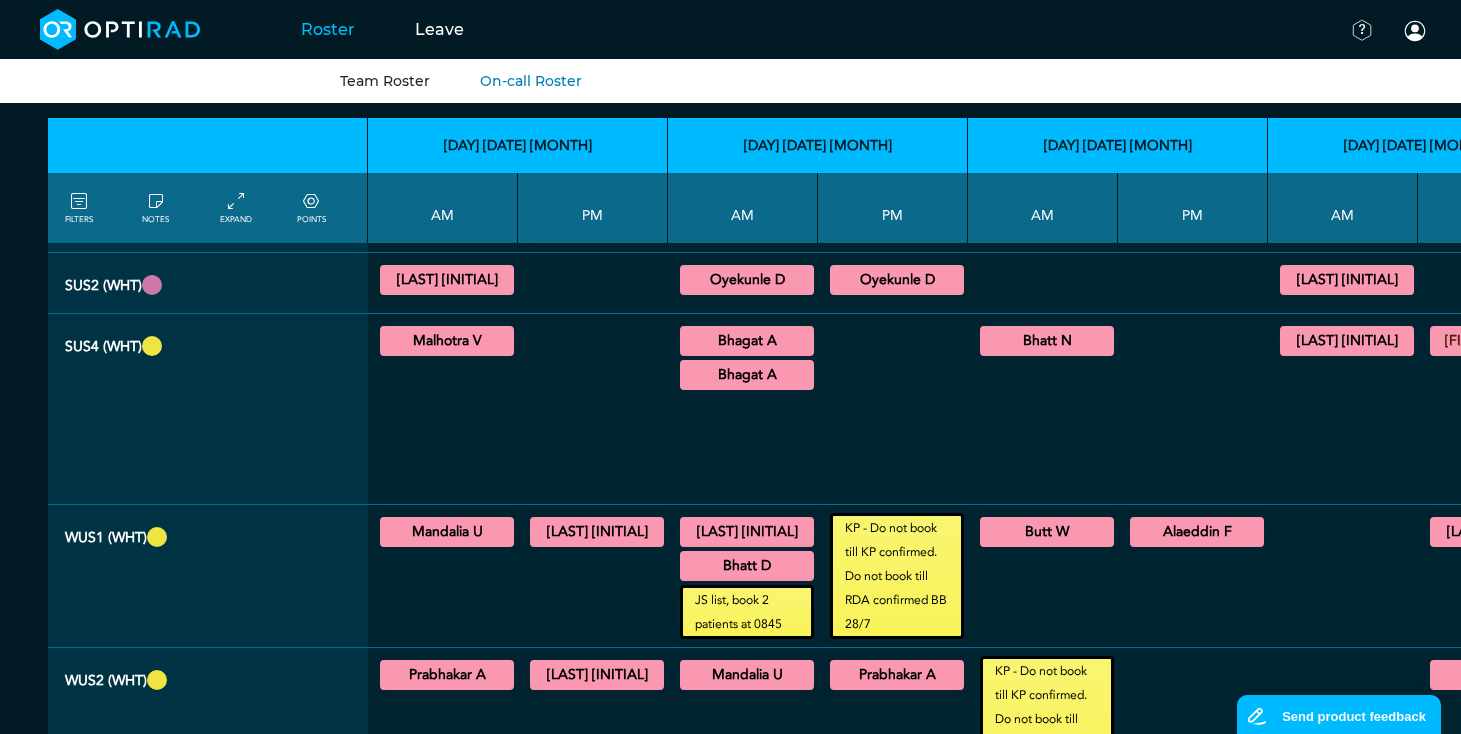 scroll, scrollTop: 1500, scrollLeft: 0, axis: vertical 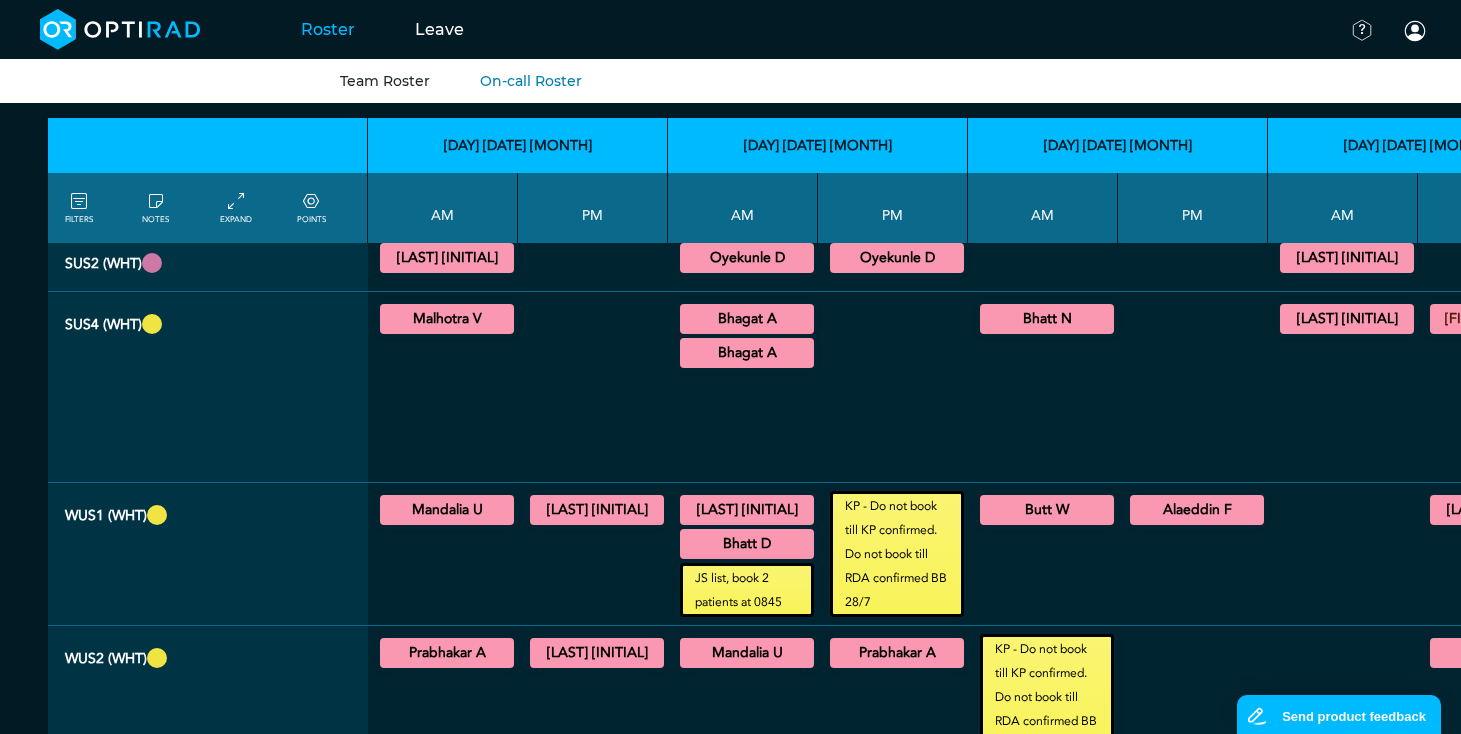 click on "Mandalia U" at bounding box center [447, 510] 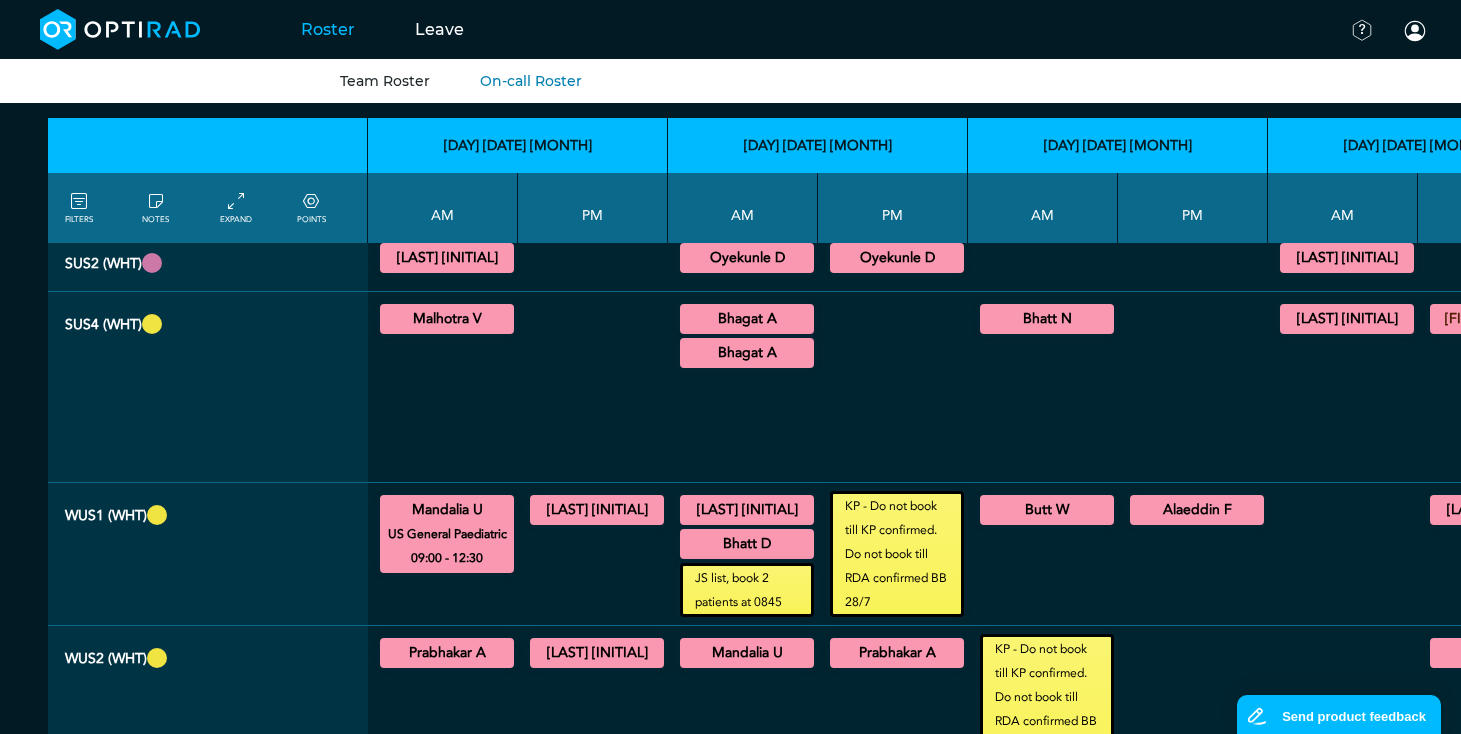 click on "[LAST] [INITIAL]" at bounding box center (597, 510) 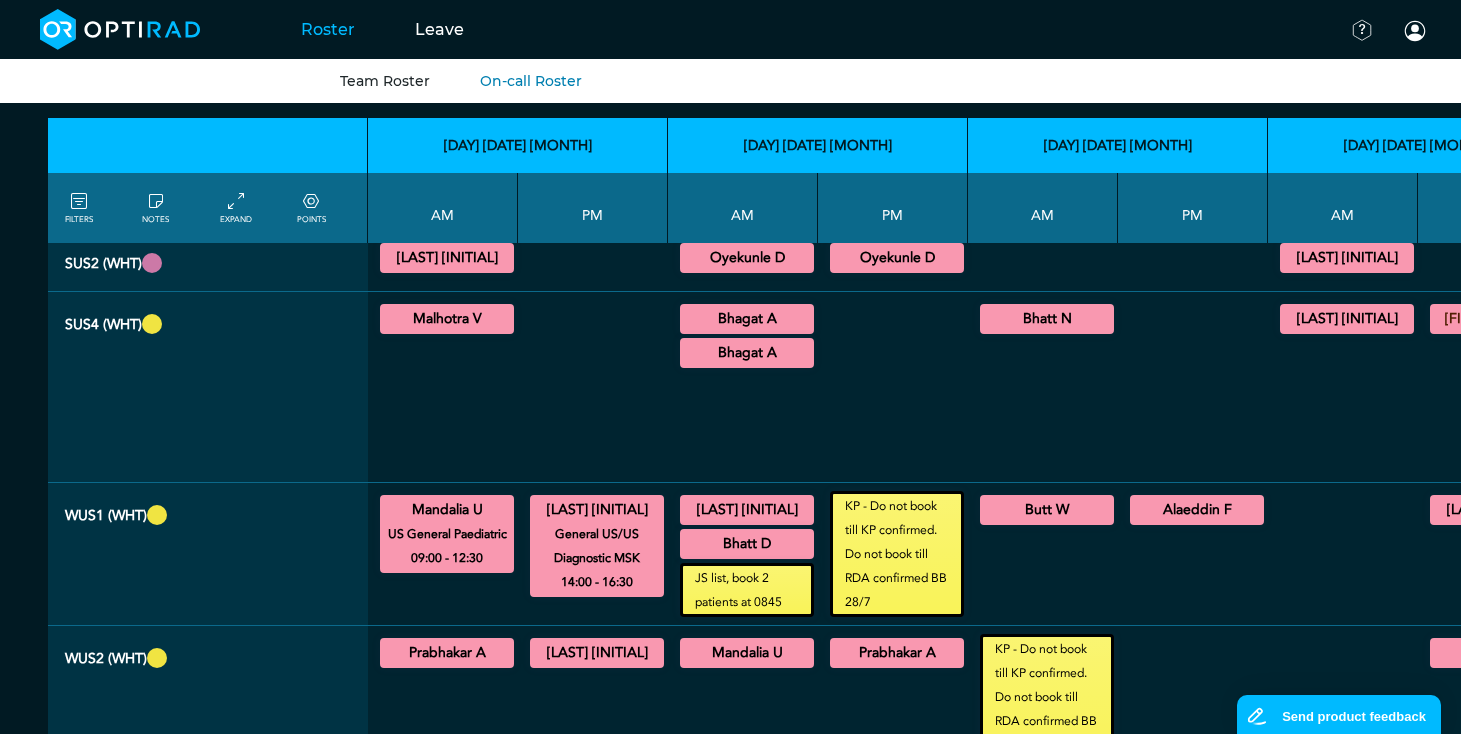 click on "[LAST] [INITIAL]" at bounding box center [747, 510] 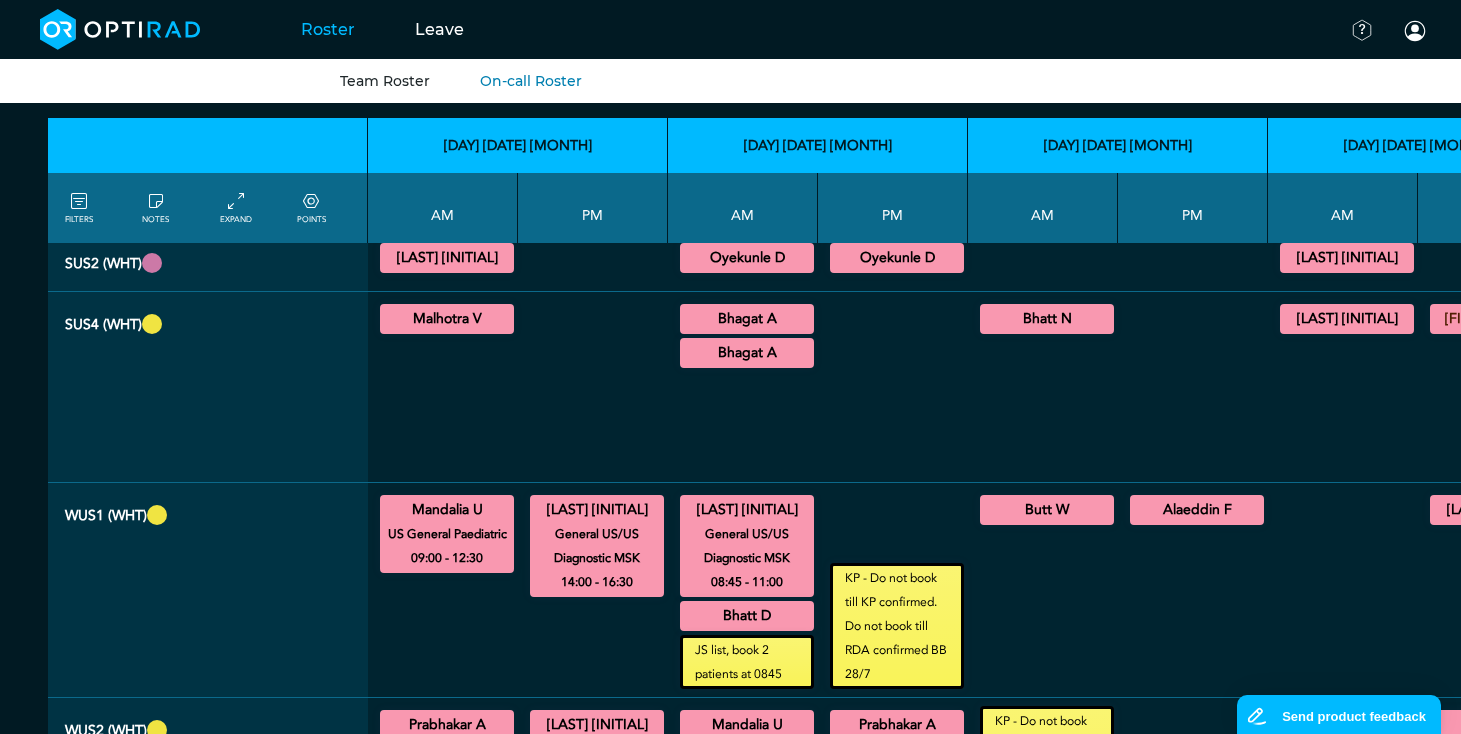 click on "Bhatt D" at bounding box center [747, 616] 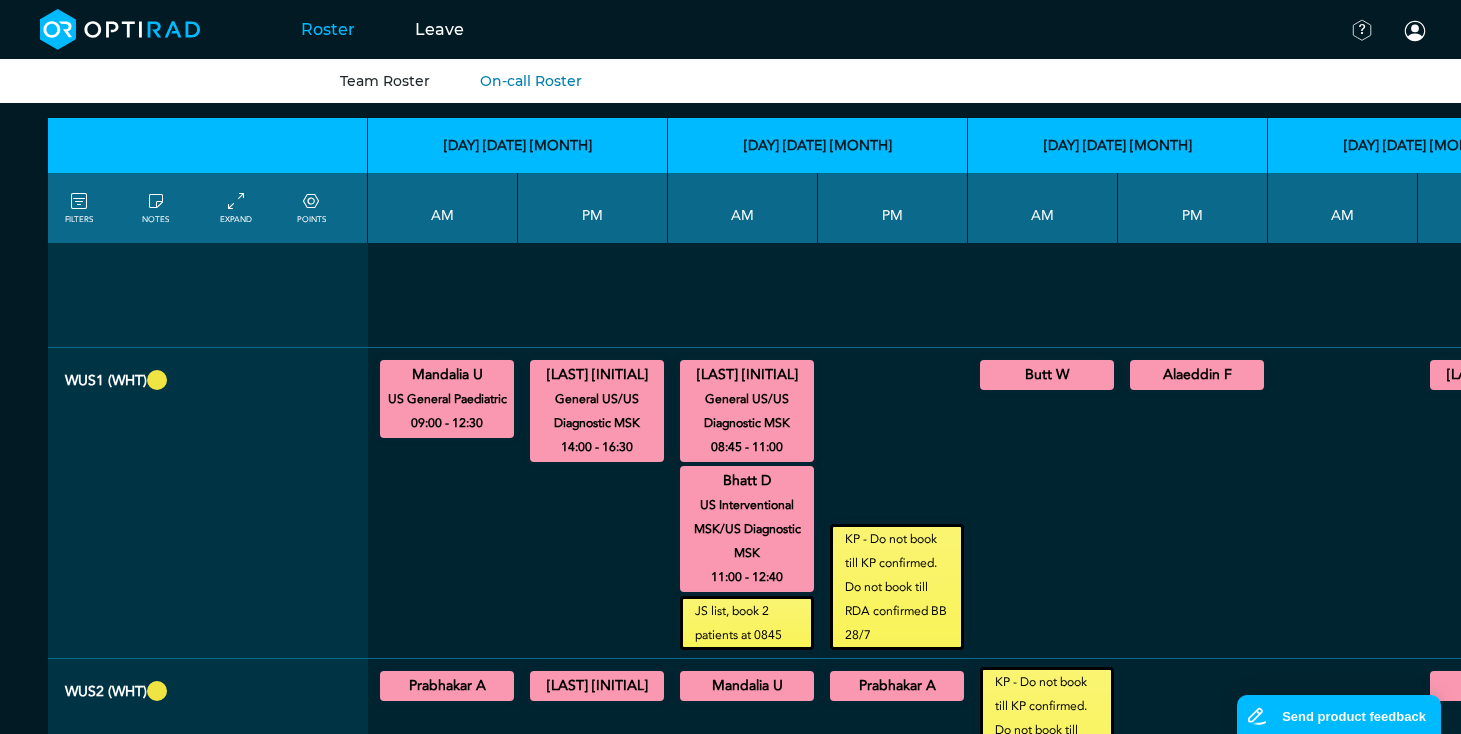 scroll, scrollTop: 1600, scrollLeft: 0, axis: vertical 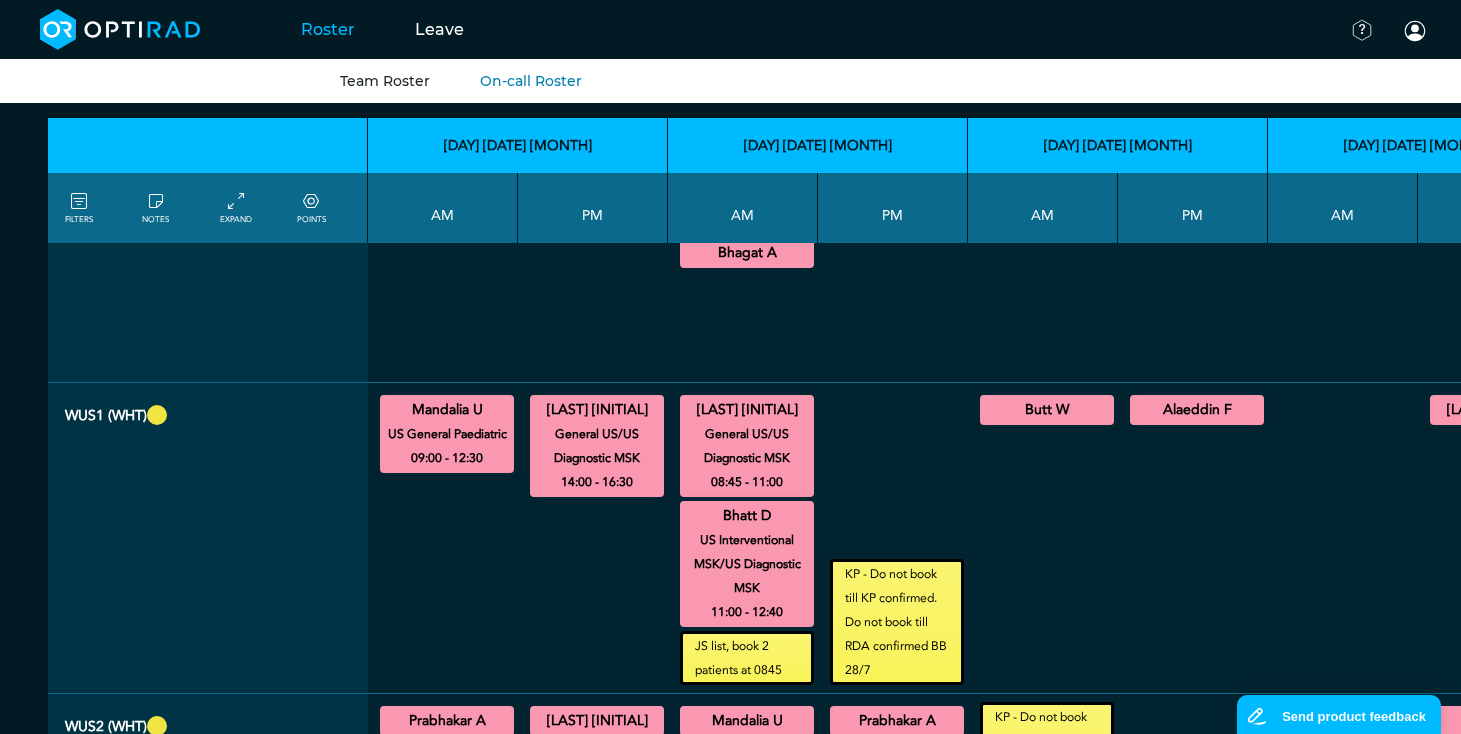 click on "Butt W" at bounding box center (1047, 410) 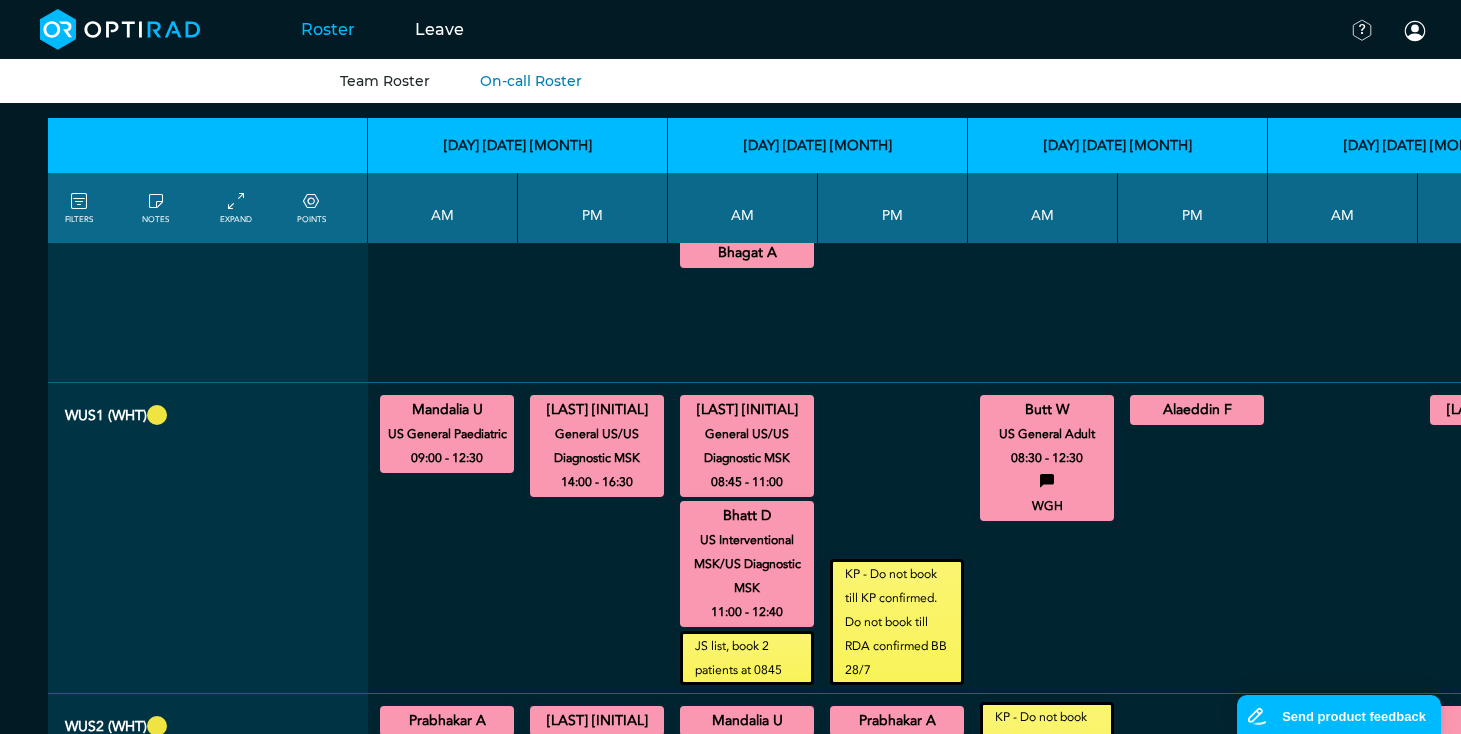 click on "Alaeddin F" at bounding box center (1197, 410) 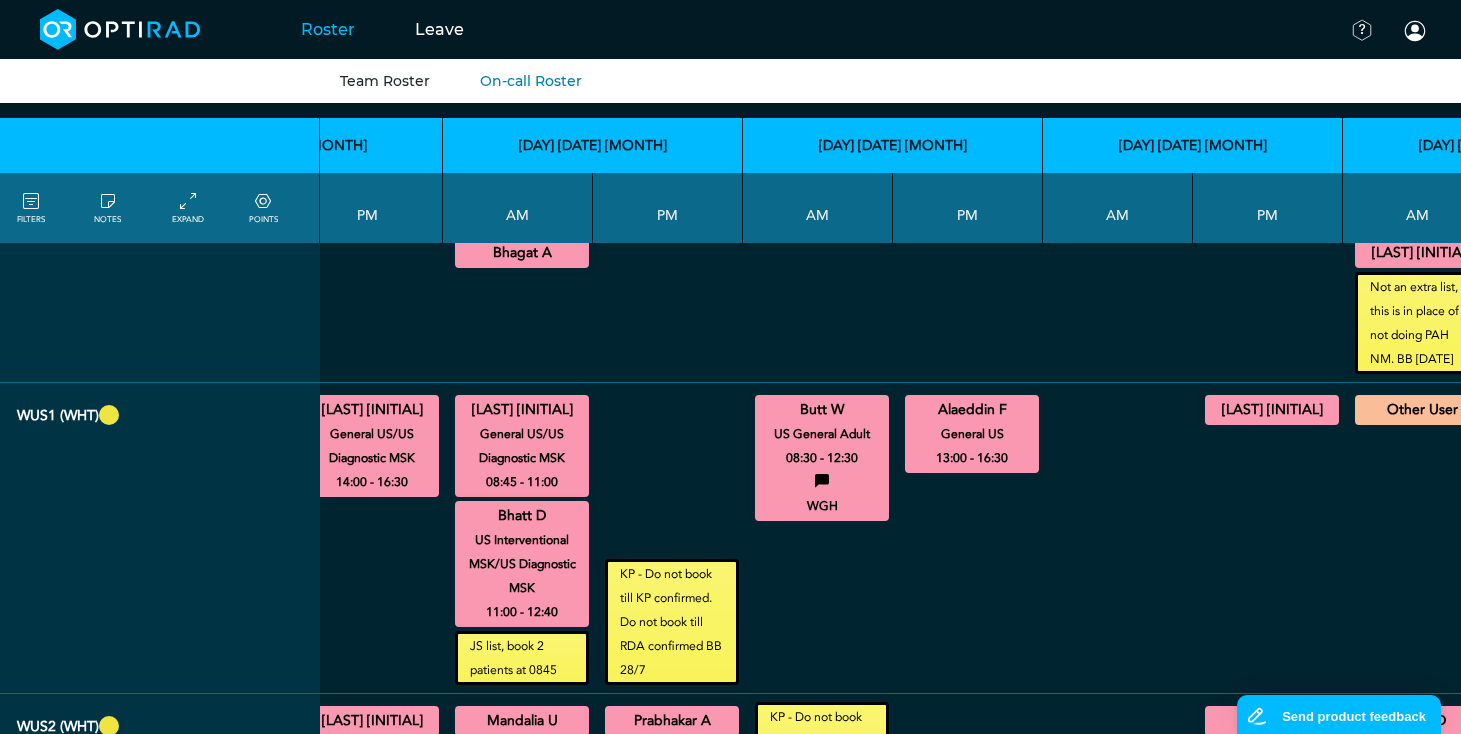 scroll, scrollTop: 1600, scrollLeft: 409, axis: both 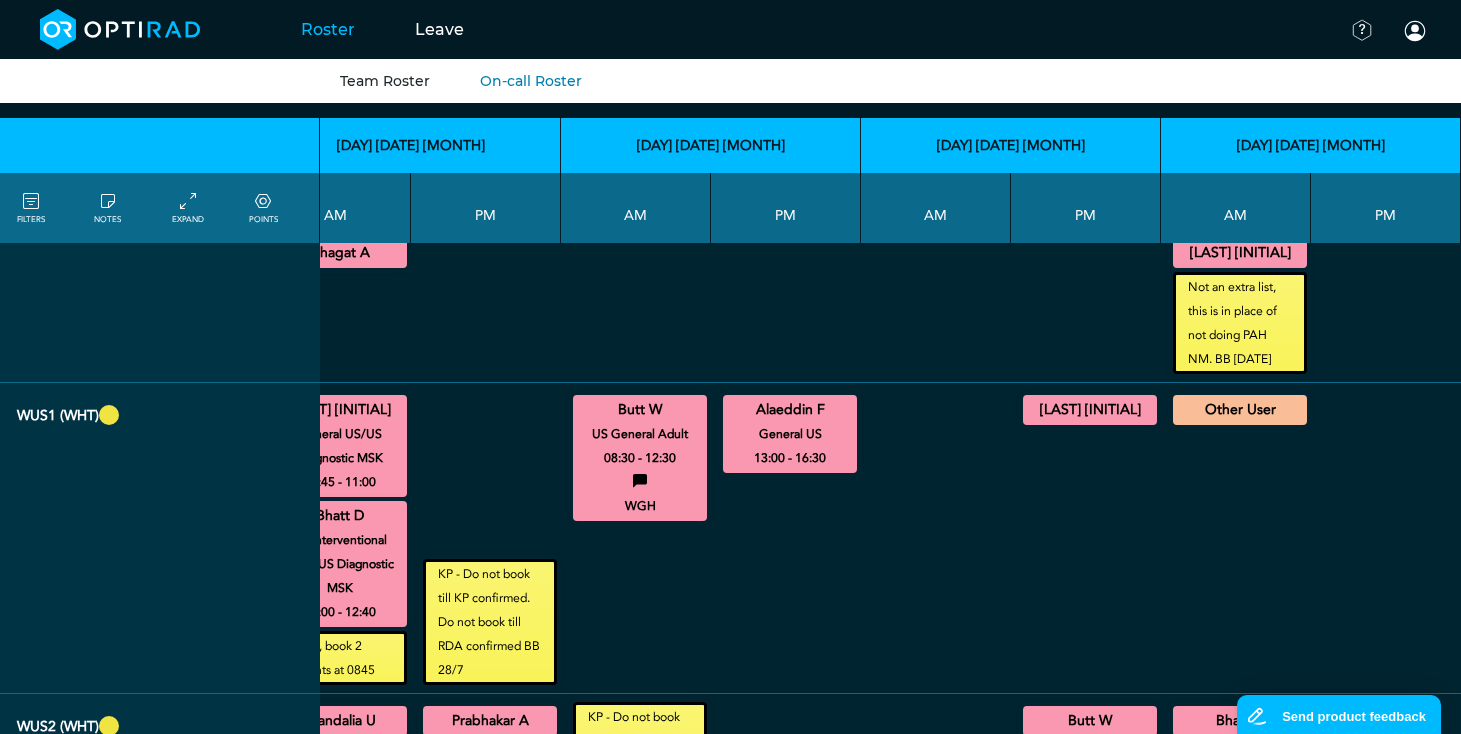 click on "[LAST] [INITIAL]" at bounding box center (1090, 410) 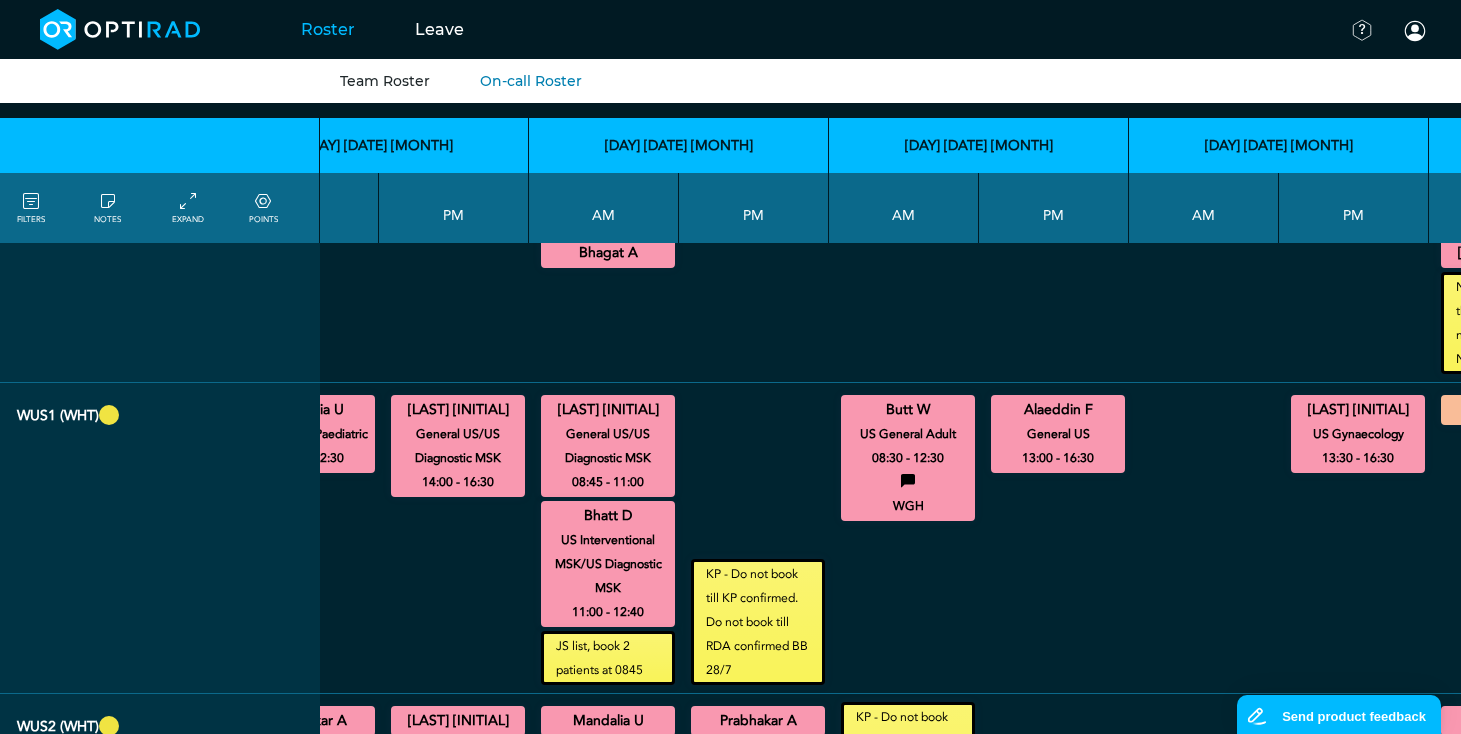 scroll, scrollTop: 1600, scrollLeft: 124, axis: both 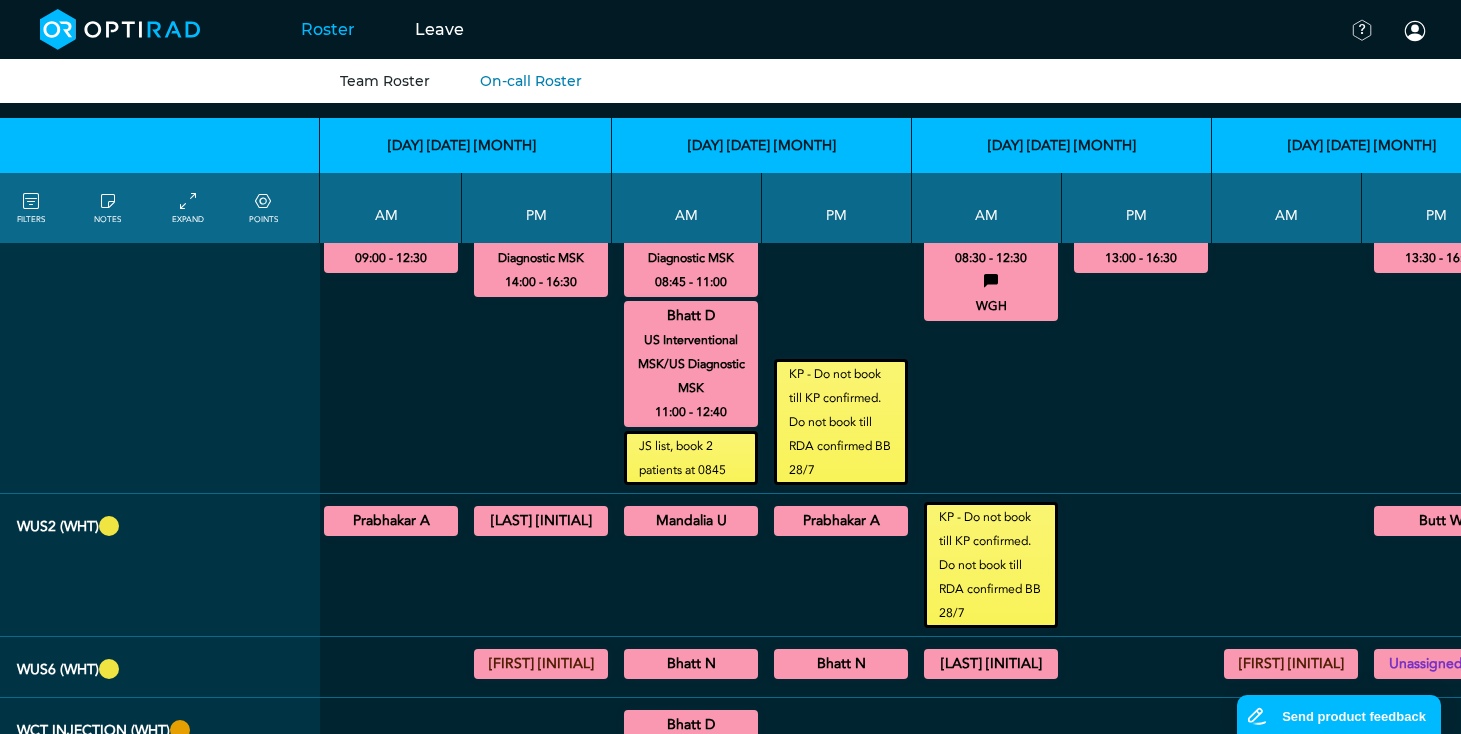 click on "Prabhakar A" at bounding box center [391, 521] 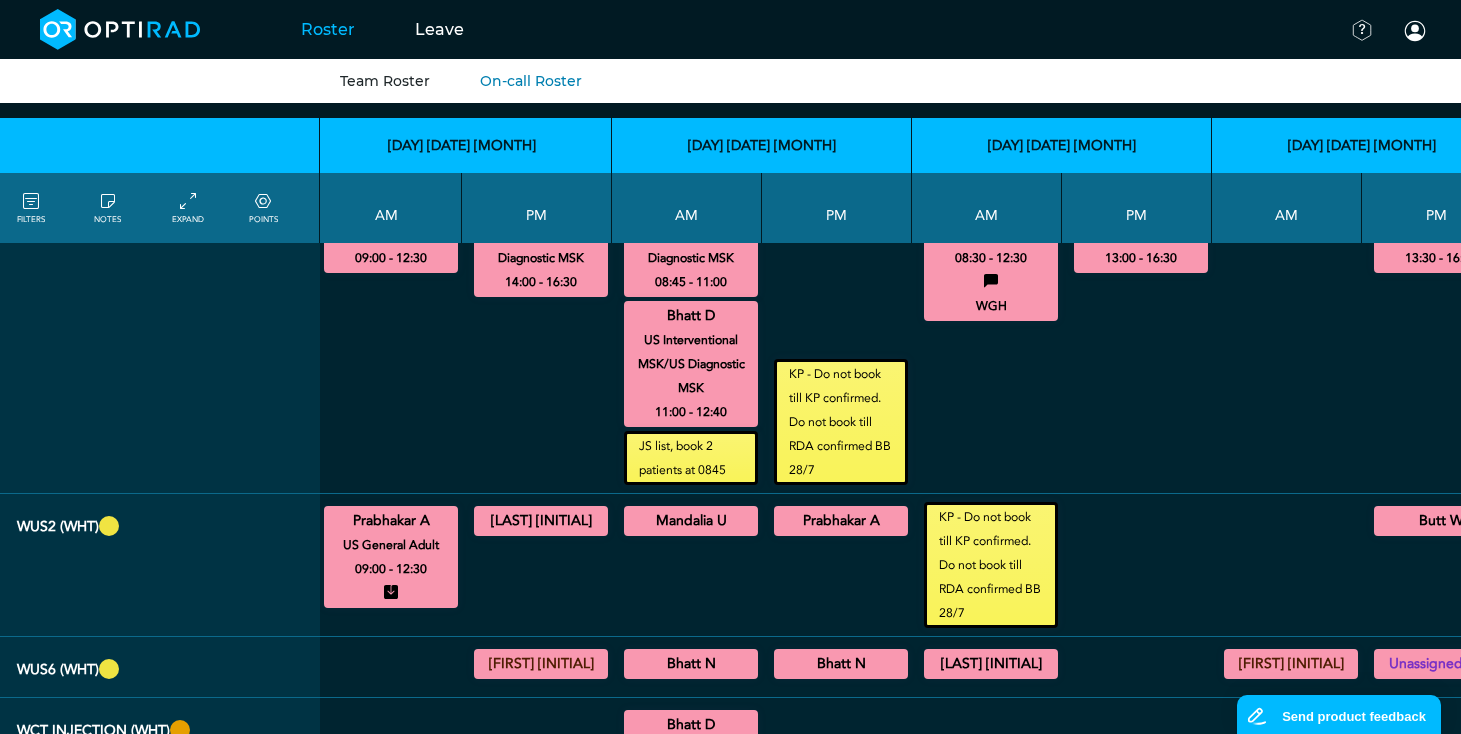 click on "[LAST] [INITIAL]" at bounding box center (541, 521) 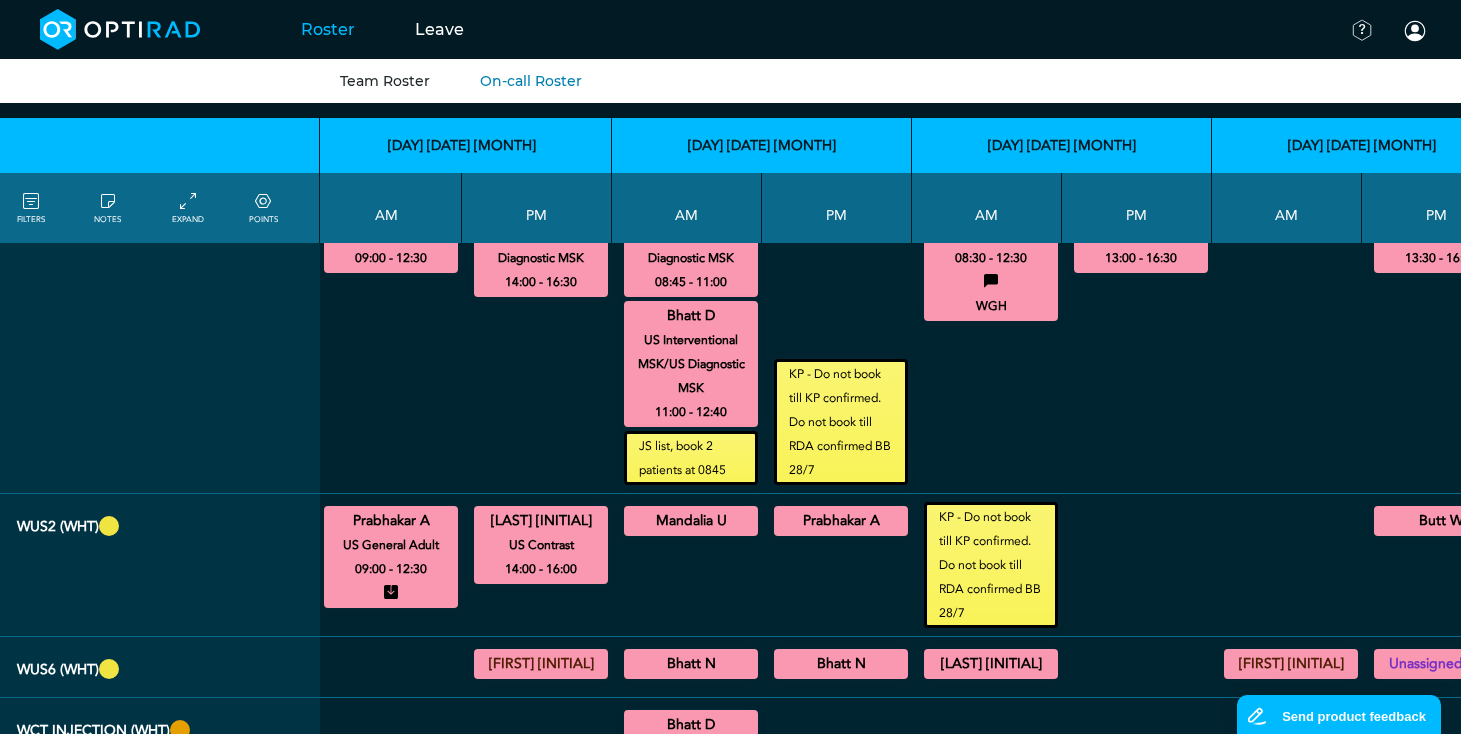 click on "Mandalia U" at bounding box center [691, 521] 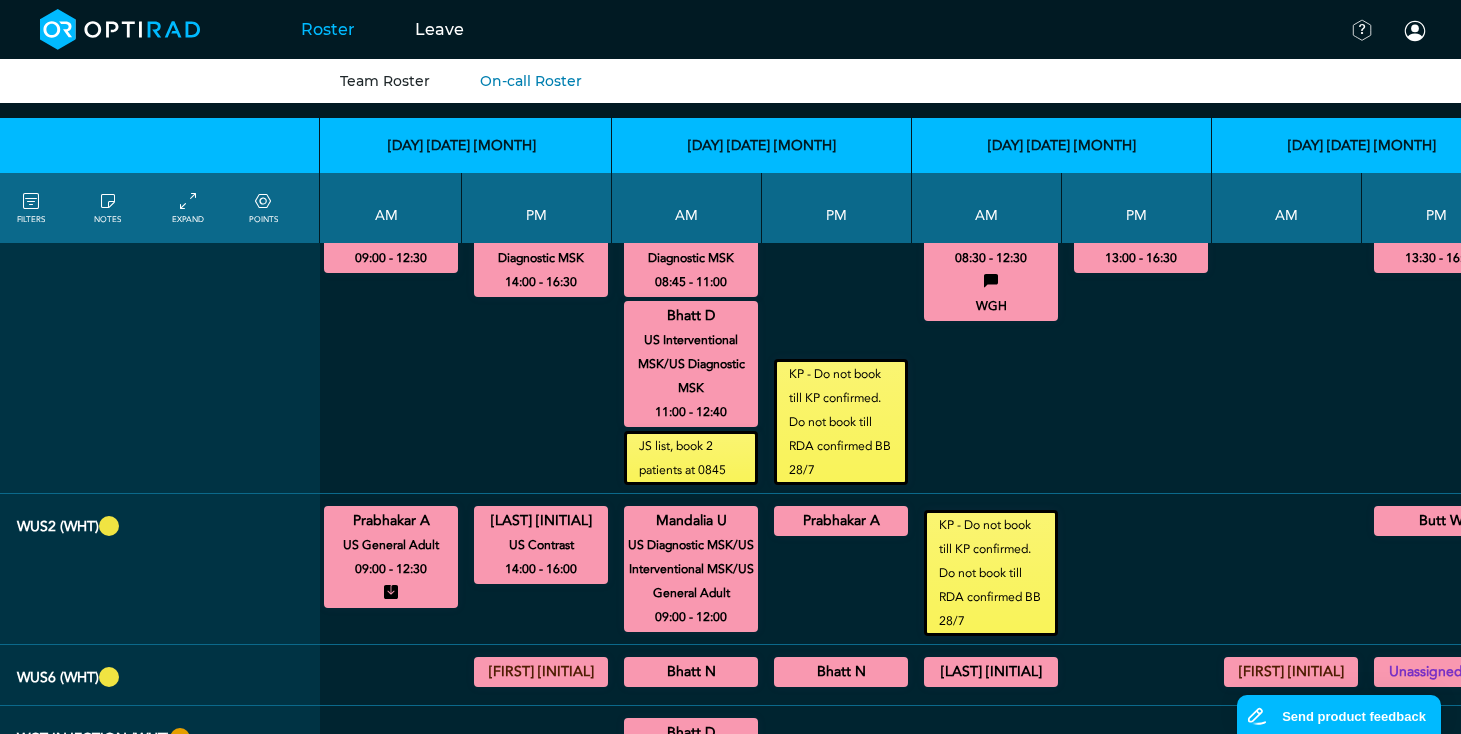 click on "Prabhakar A" at bounding box center [841, 521] 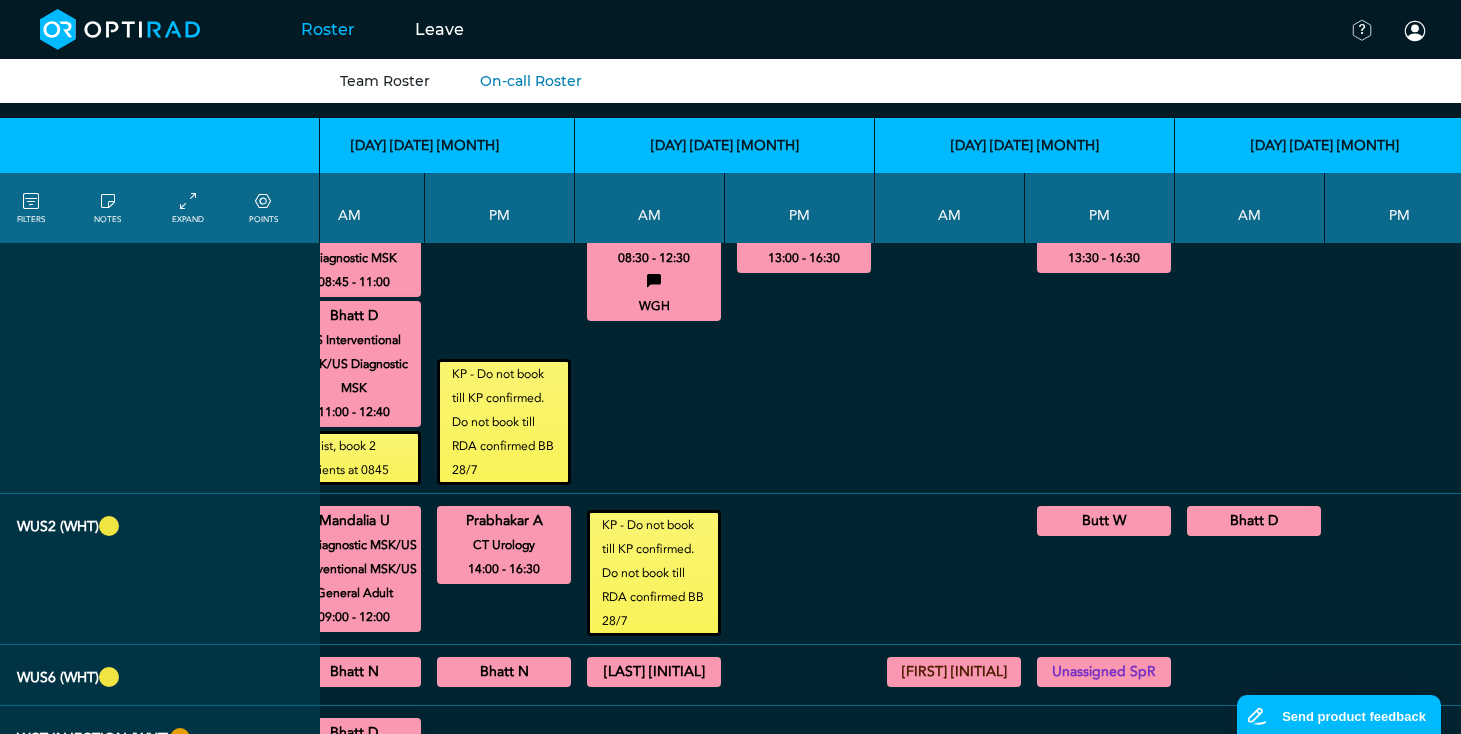 scroll, scrollTop: 1800, scrollLeft: 409, axis: both 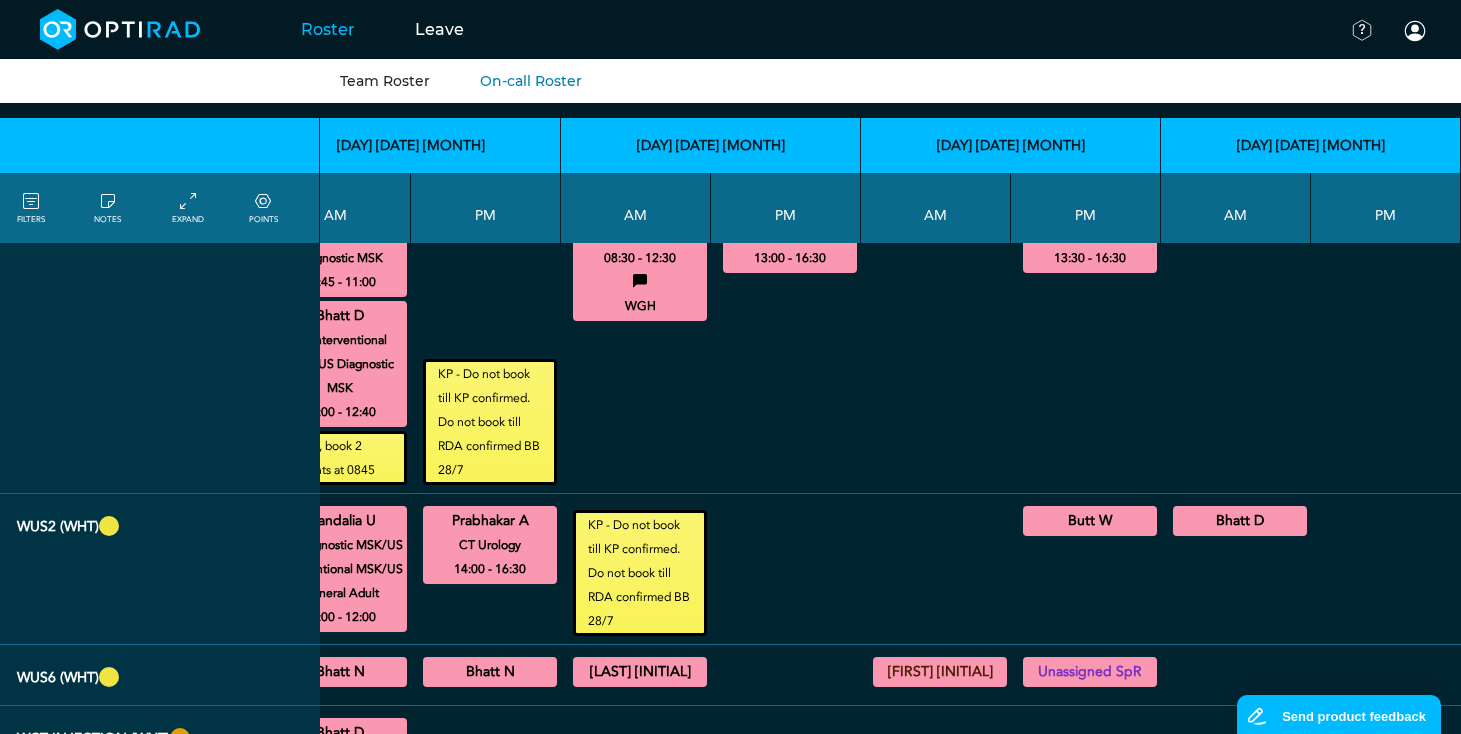 click on "Butt W" at bounding box center [1090, 521] 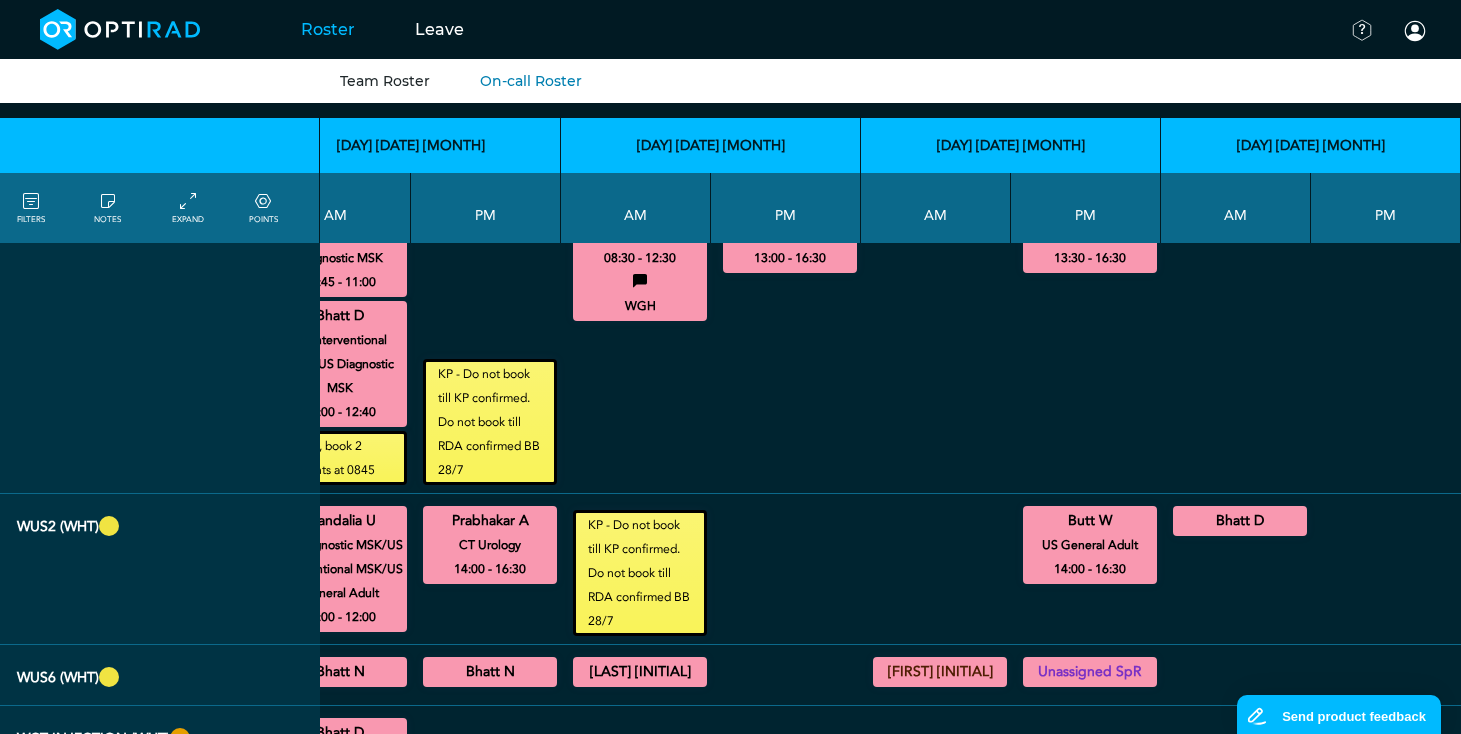 click on "Bhatt D" at bounding box center [1240, 521] 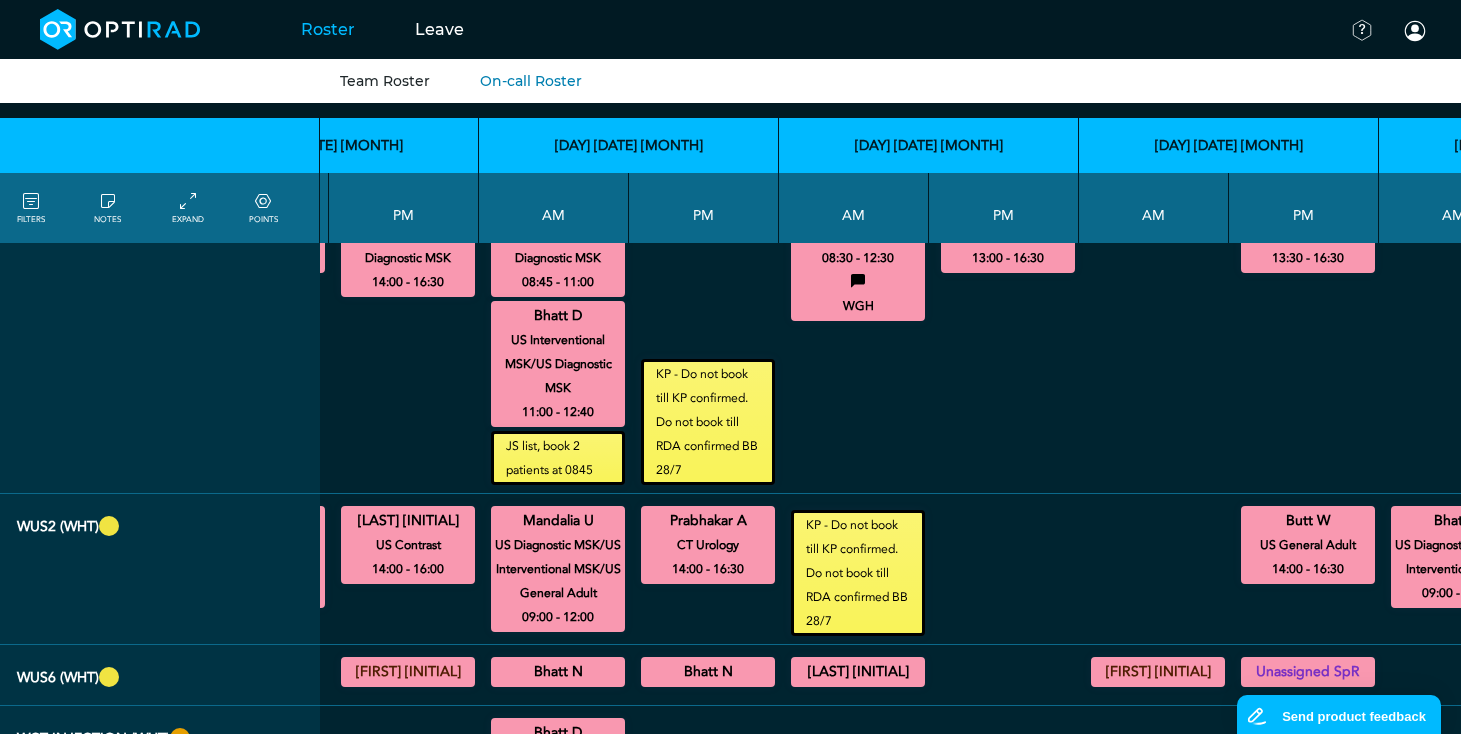 scroll, scrollTop: 1800, scrollLeft: 0, axis: vertical 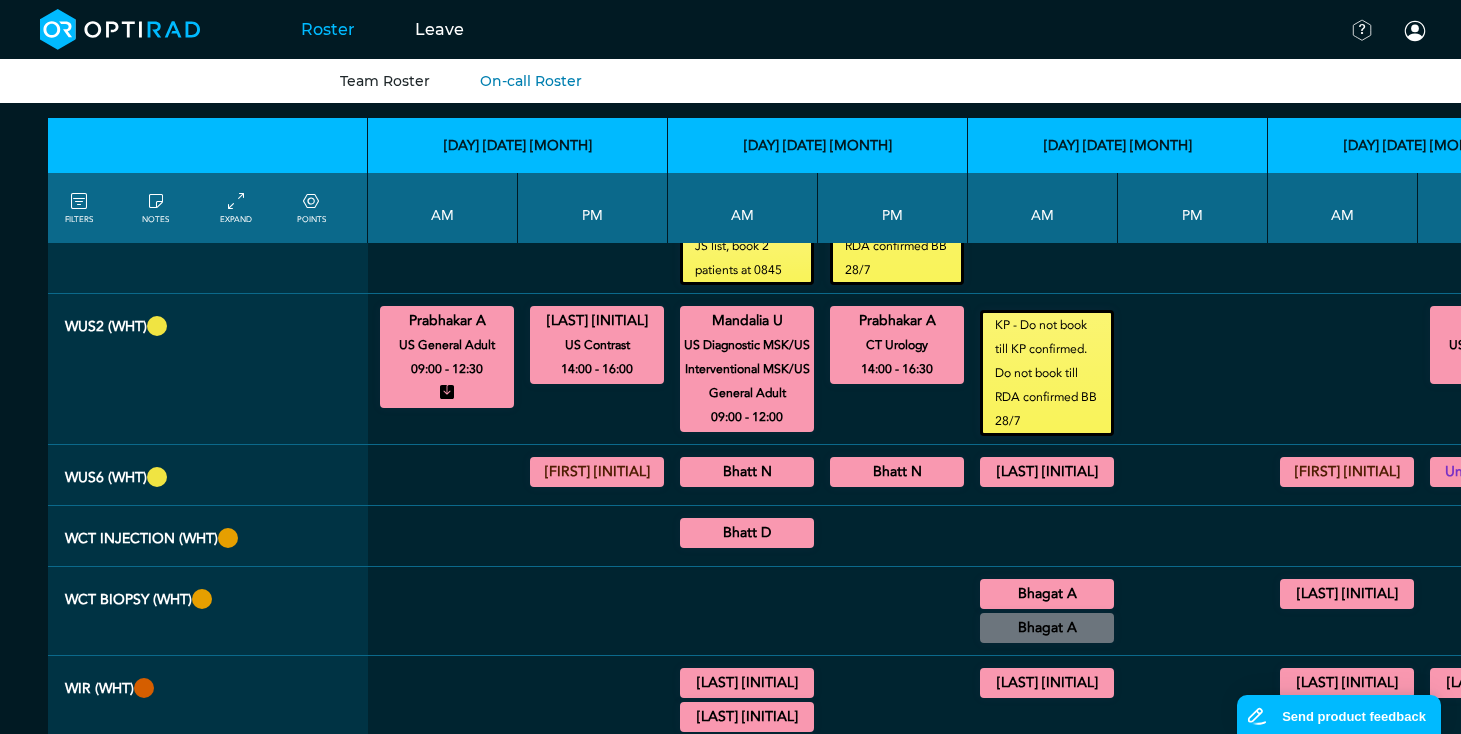 click on "Bhatt N" at bounding box center [747, 472] 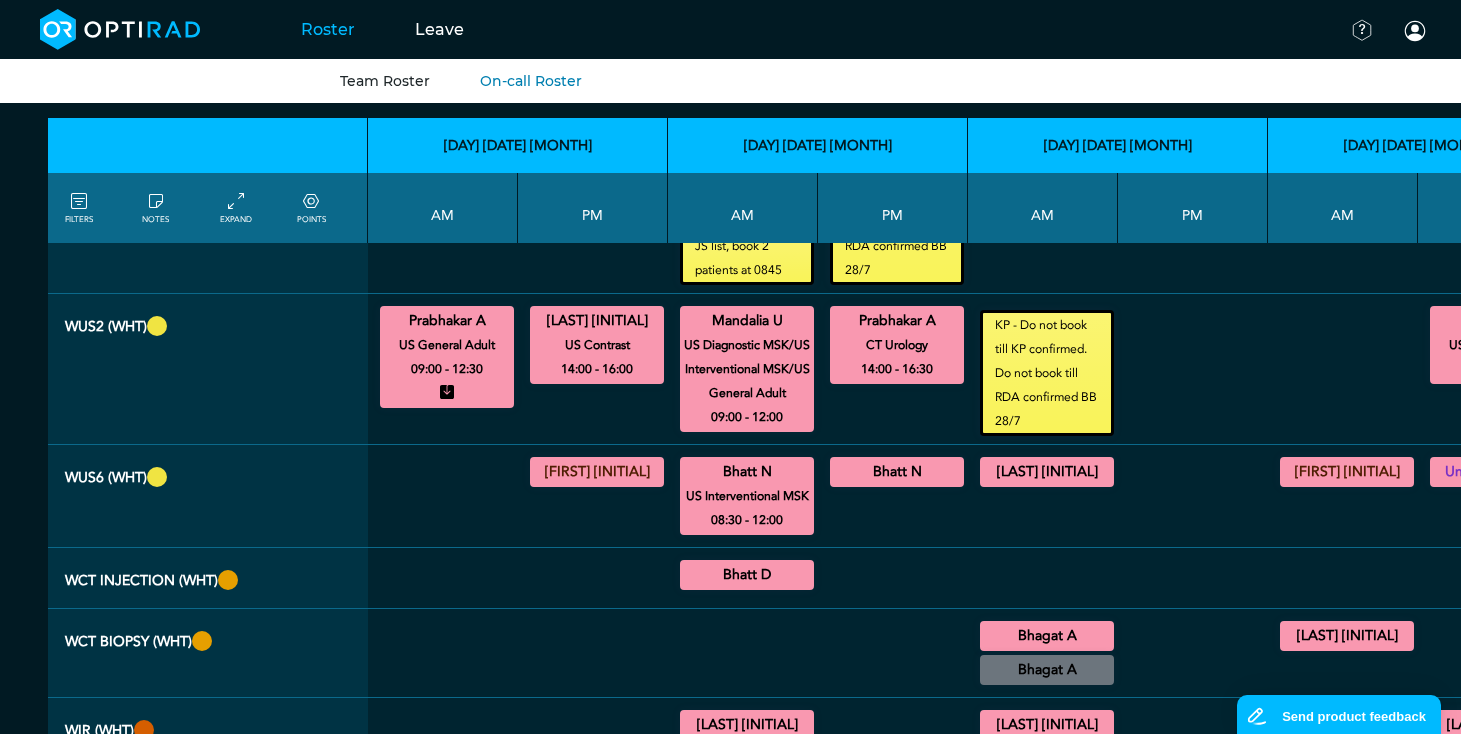 click on "Bhatt N" at bounding box center (897, 472) 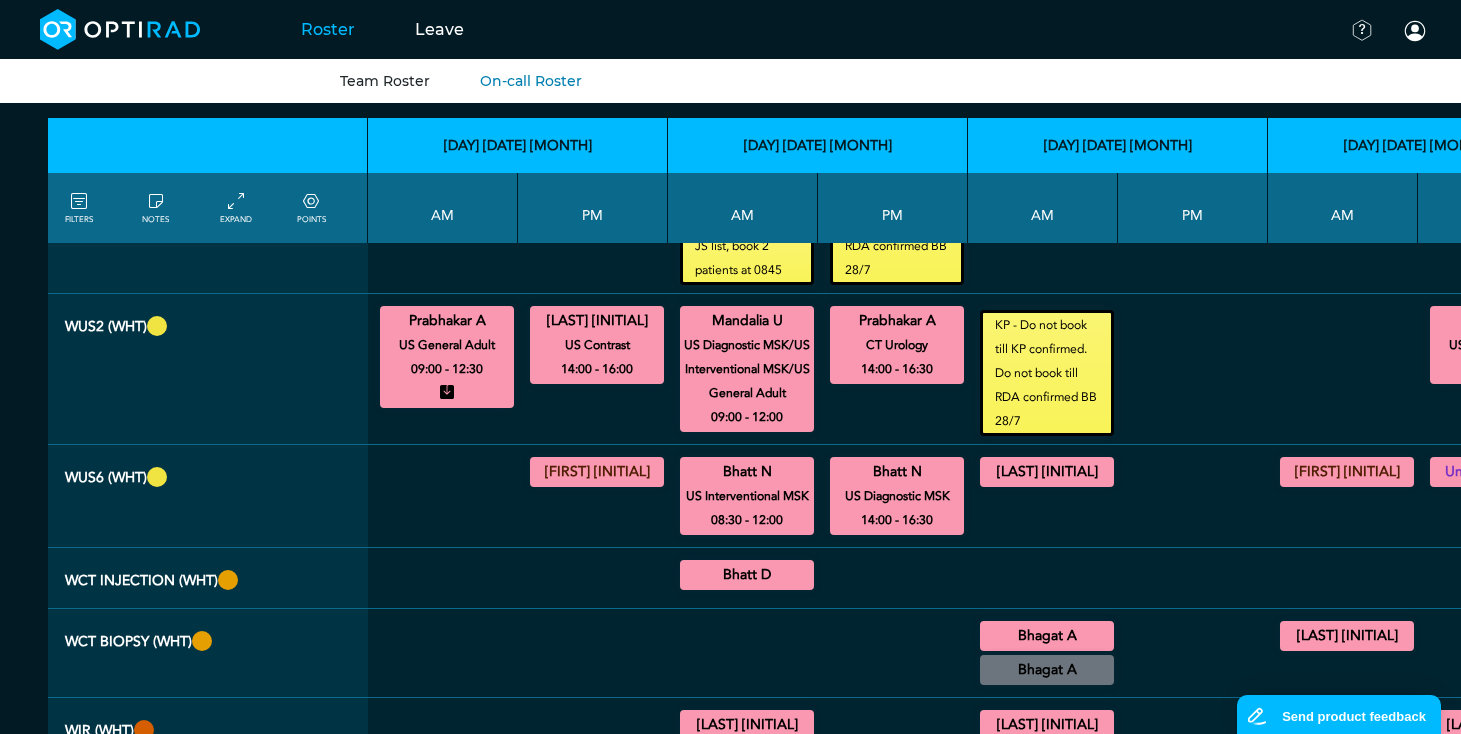 click on "[LAST] [INITIAL]" at bounding box center (1047, 472) 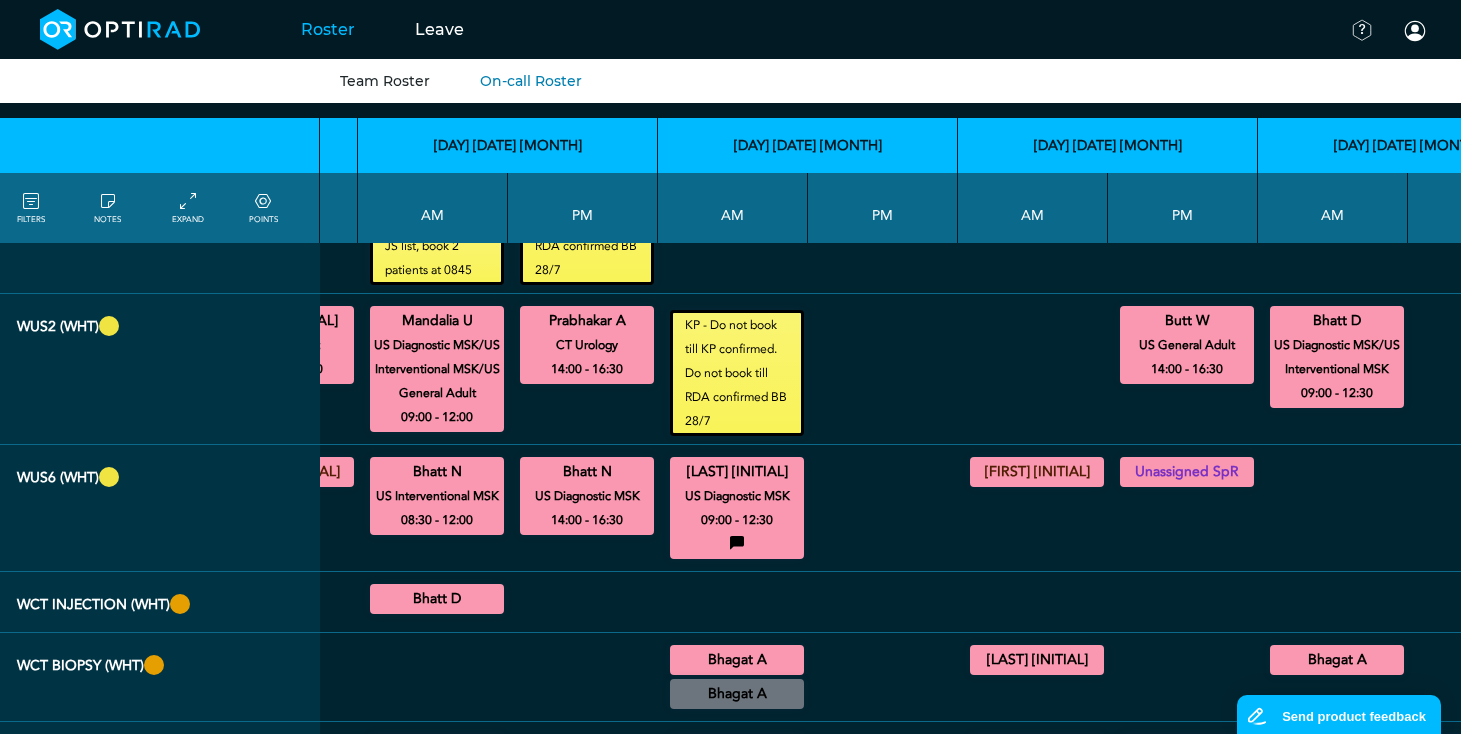 scroll, scrollTop: 2000, scrollLeft: 409, axis: both 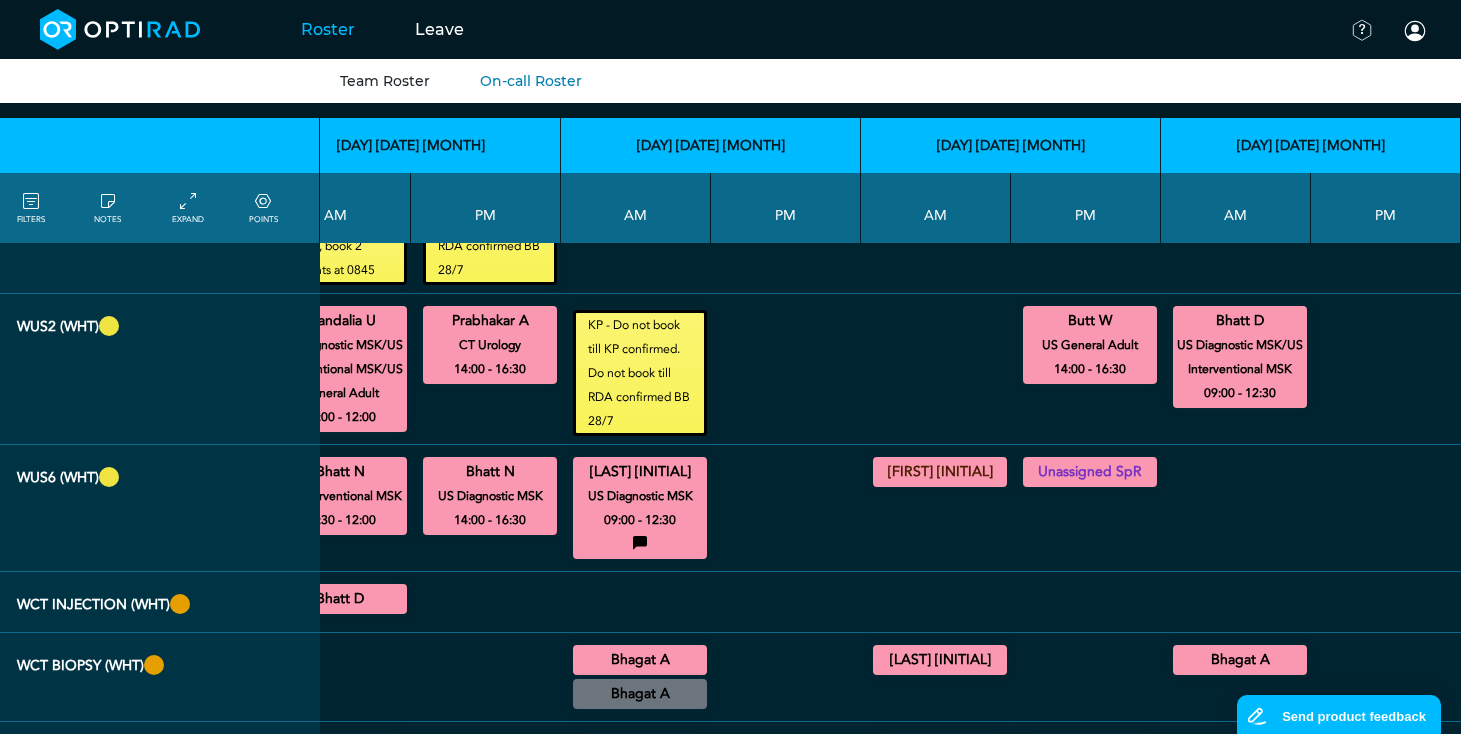 click on "Unassigned SpR" at bounding box center [1090, 472] 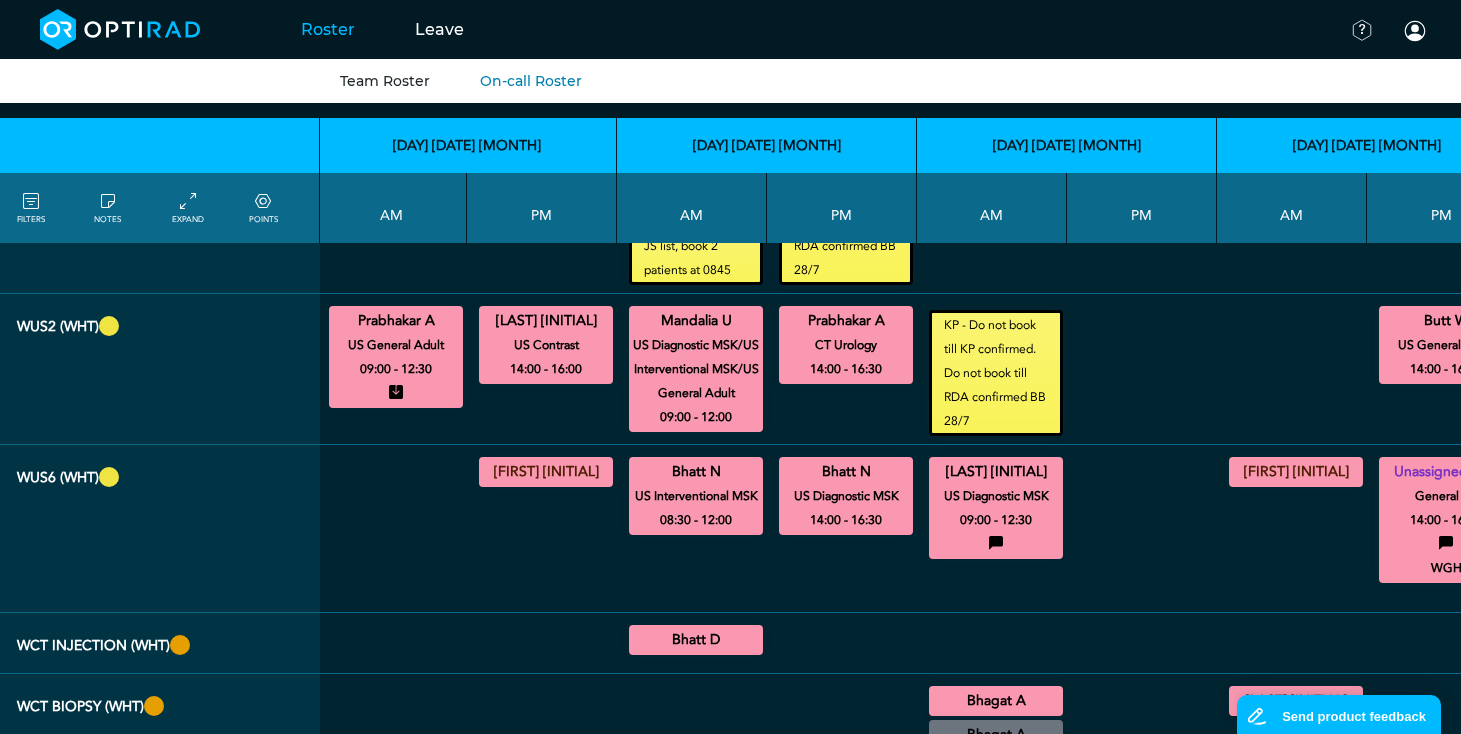 scroll, scrollTop: 2000, scrollLeft: 0, axis: vertical 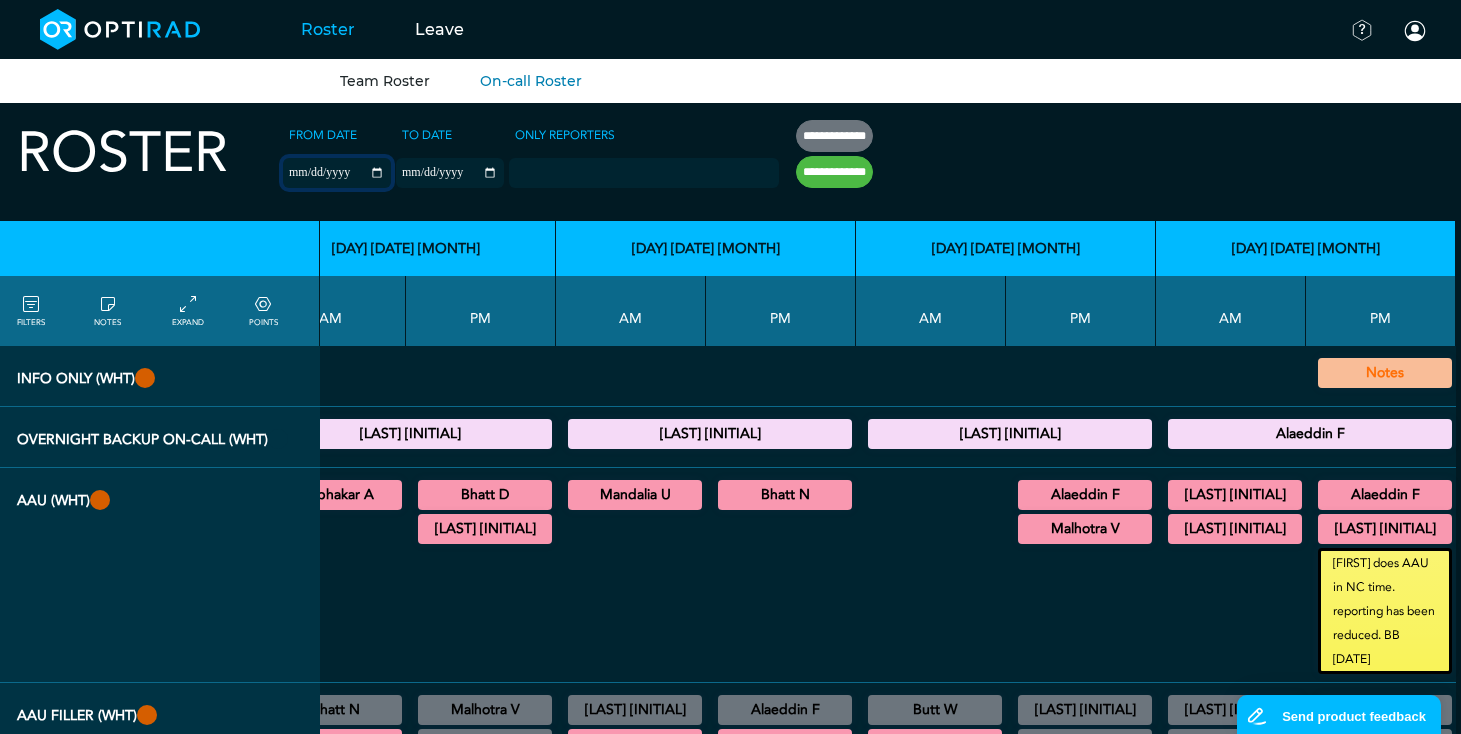 click on "**********" at bounding box center (337, 173) 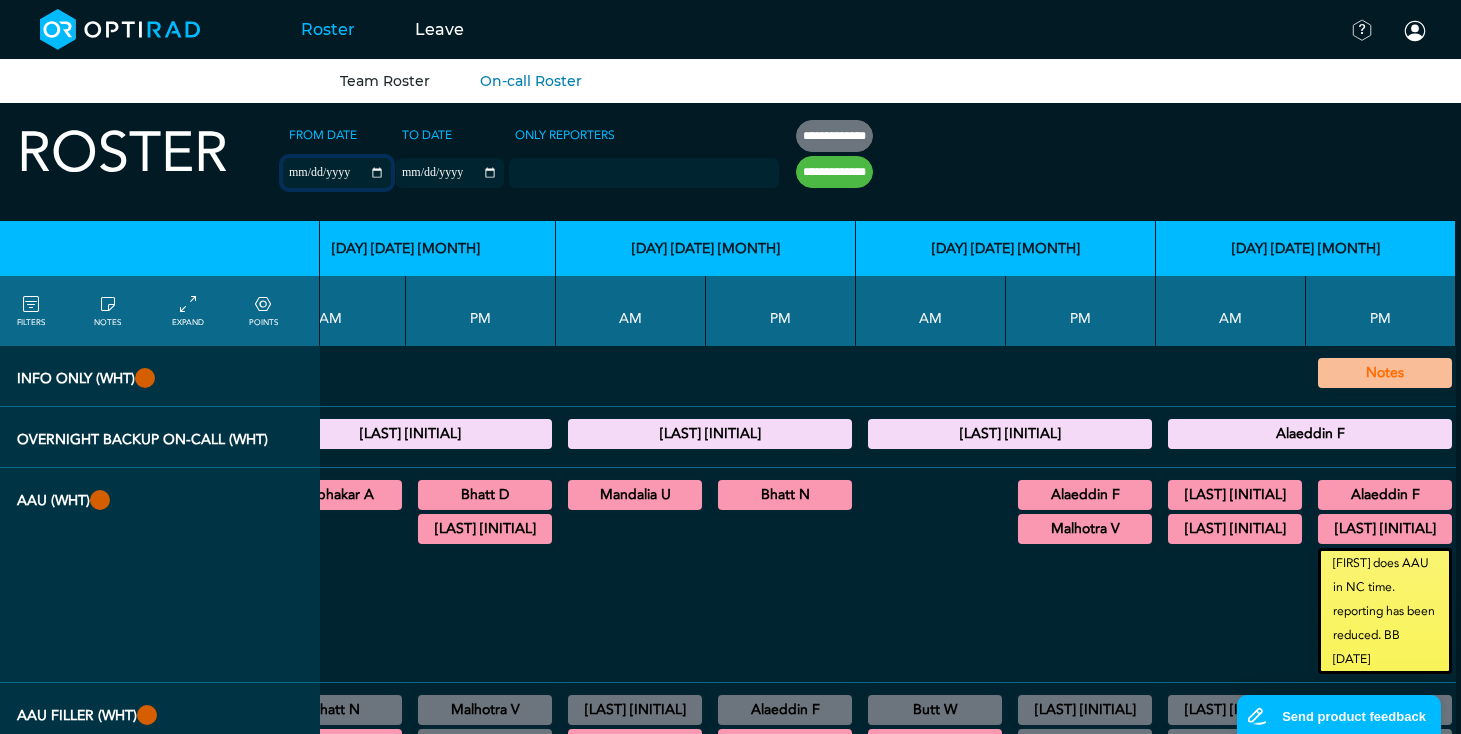 type on "**********" 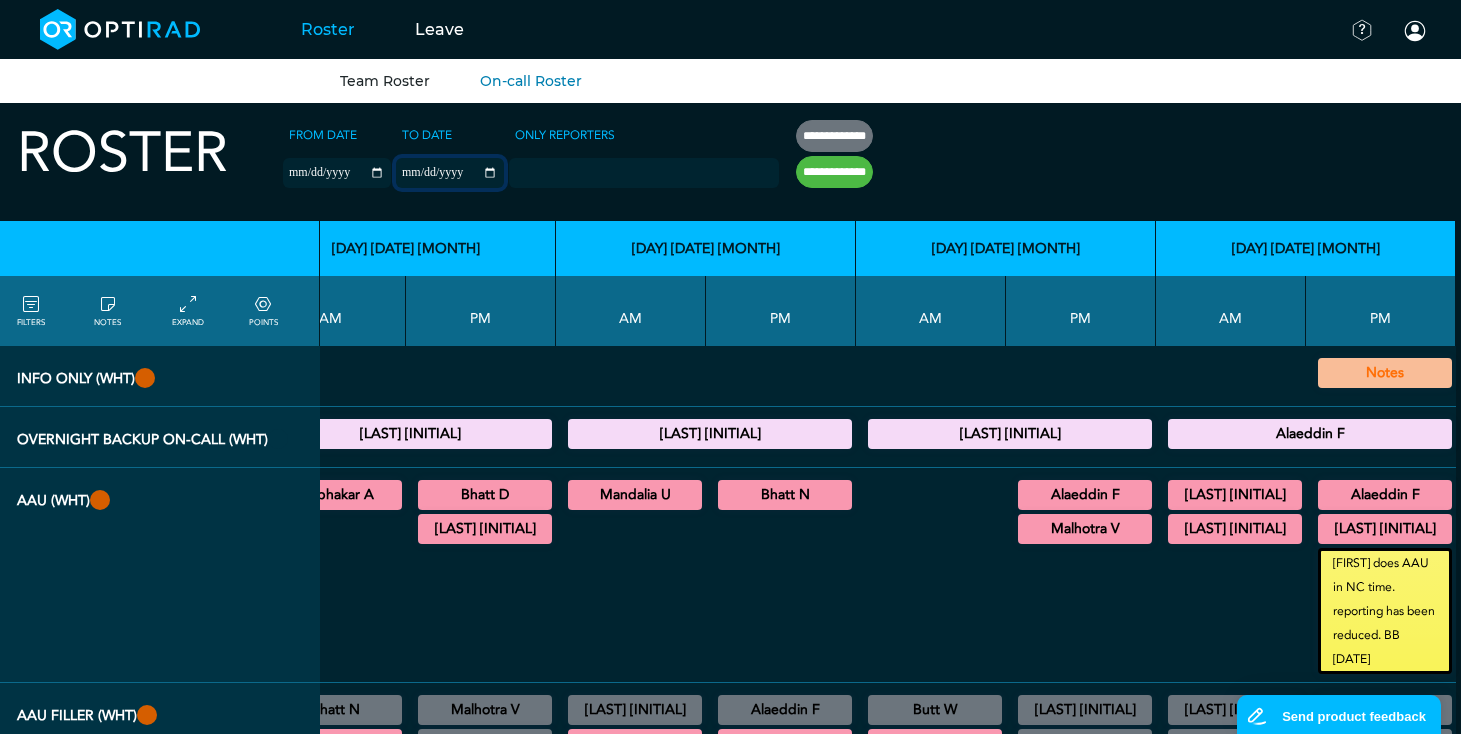 click on "**********" at bounding box center [450, 173] 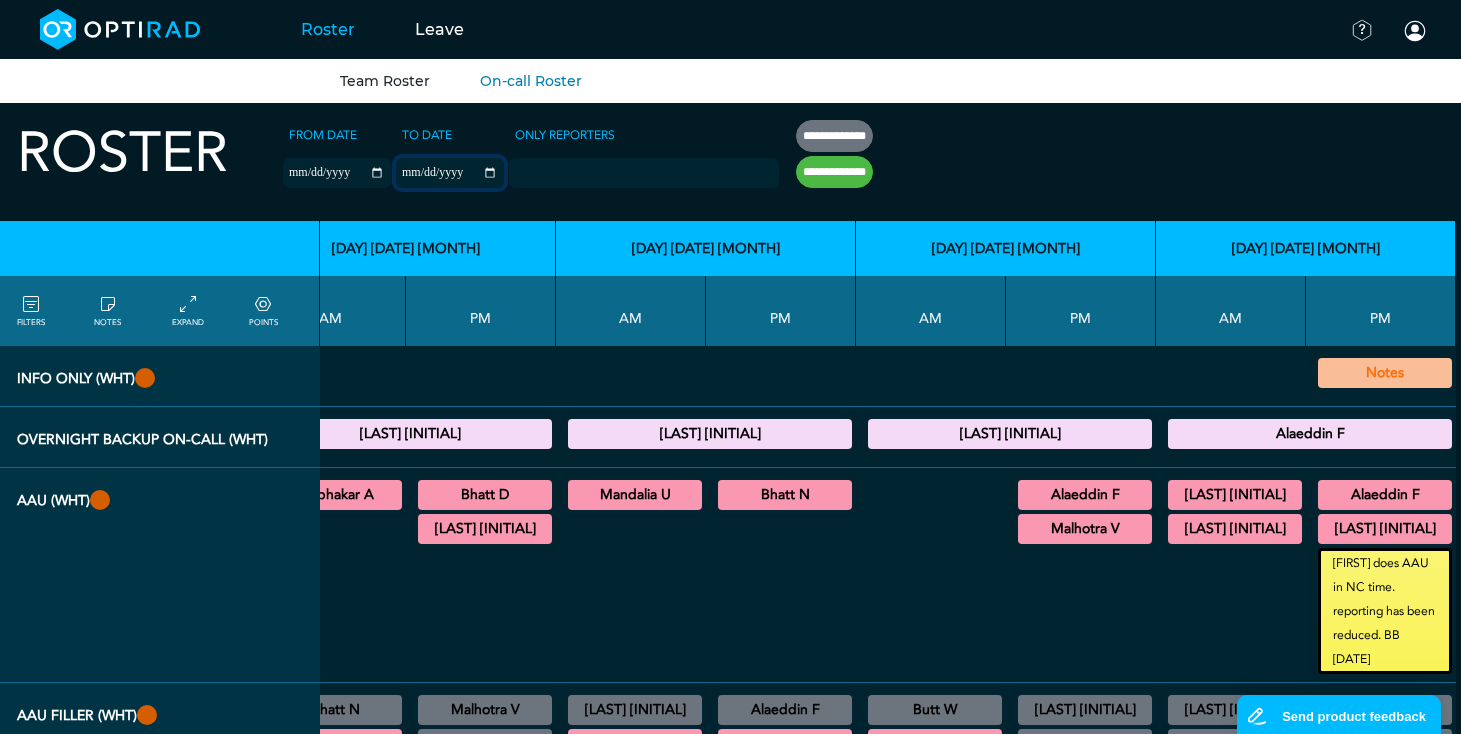 type on "**********" 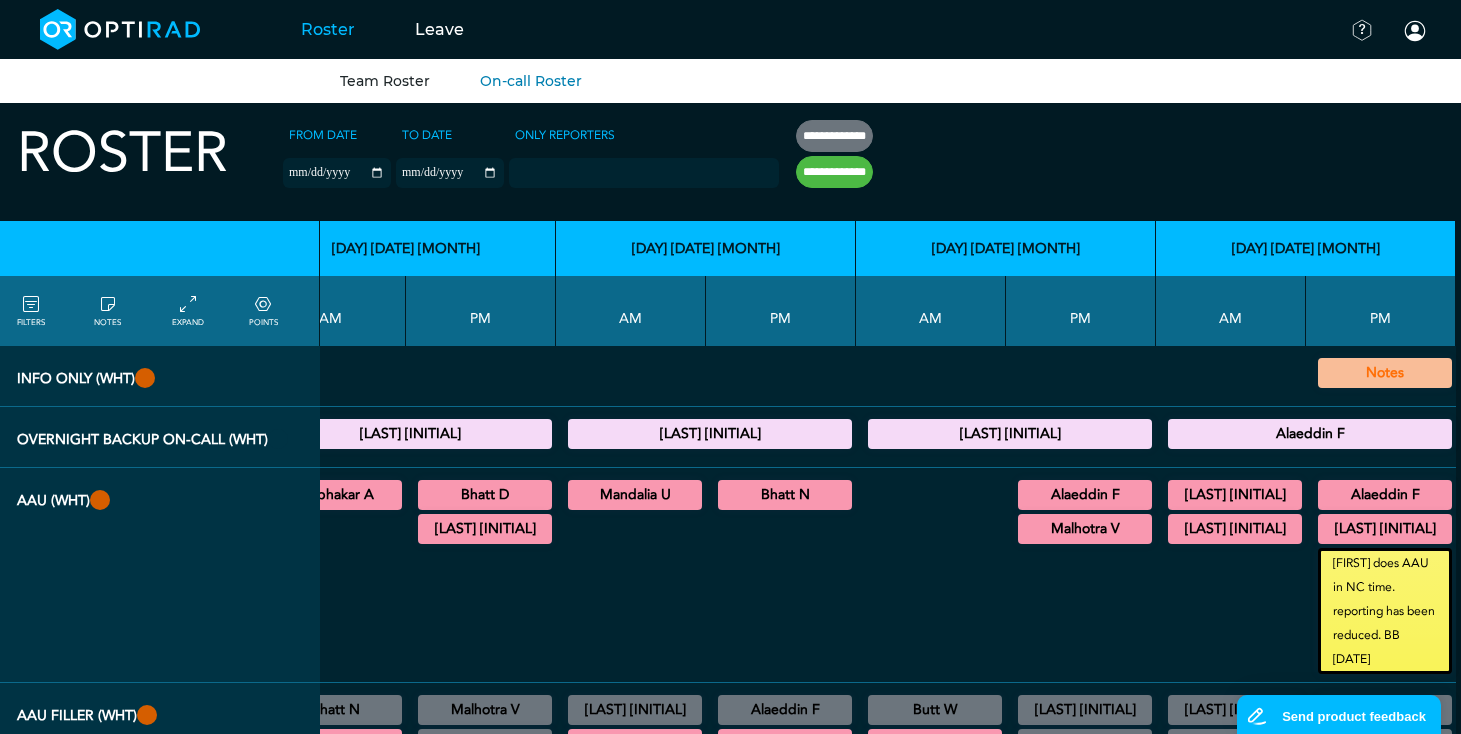 click on "**********" at bounding box center (834, 172) 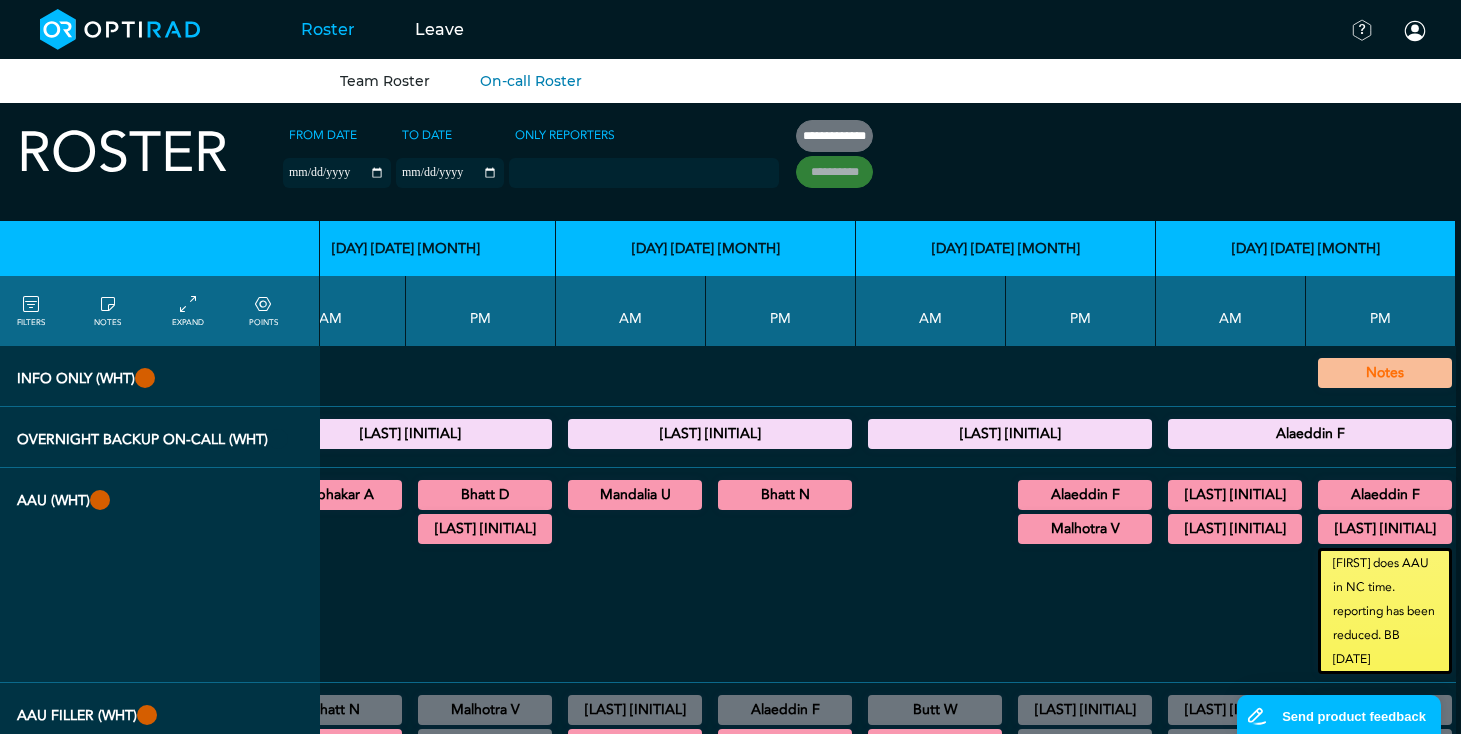 scroll, scrollTop: 0, scrollLeft: 412, axis: horizontal 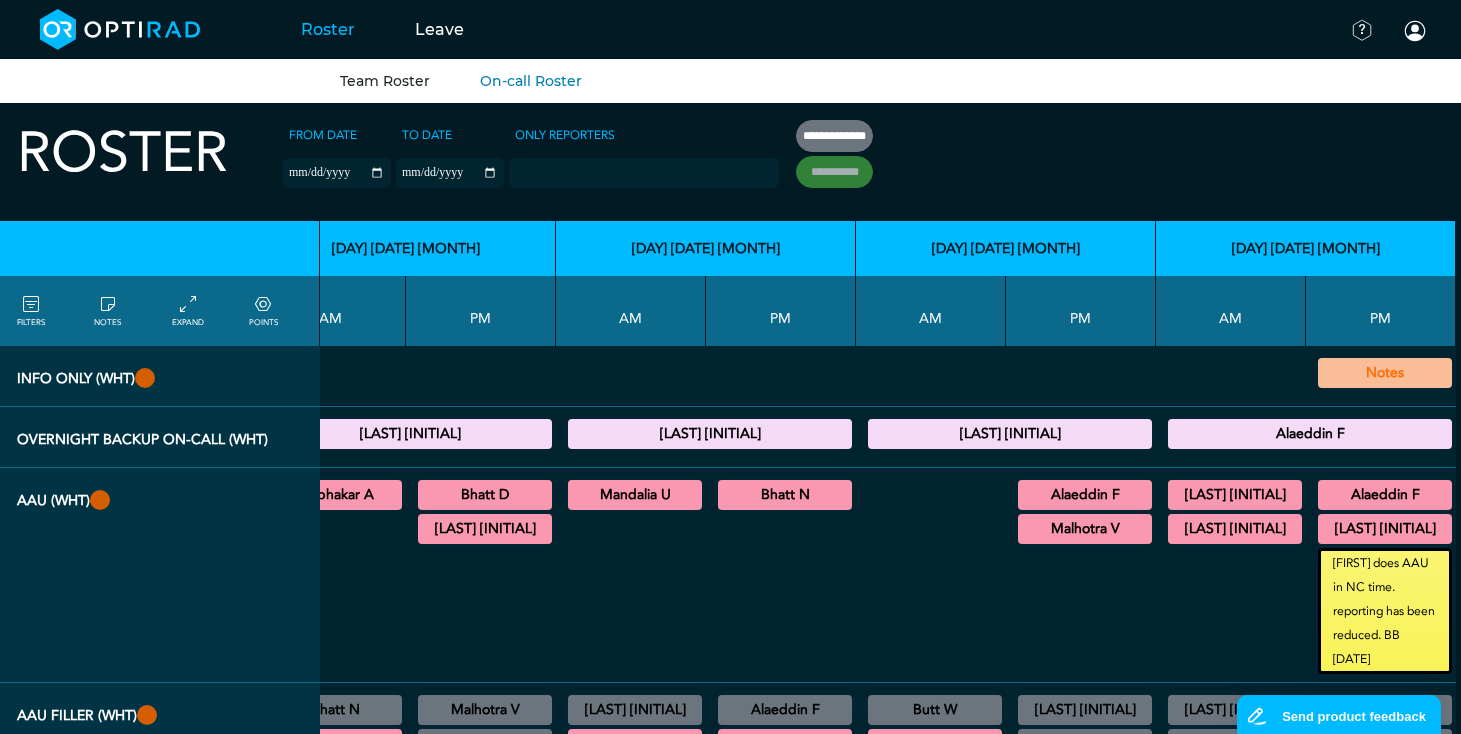 type on "**********" 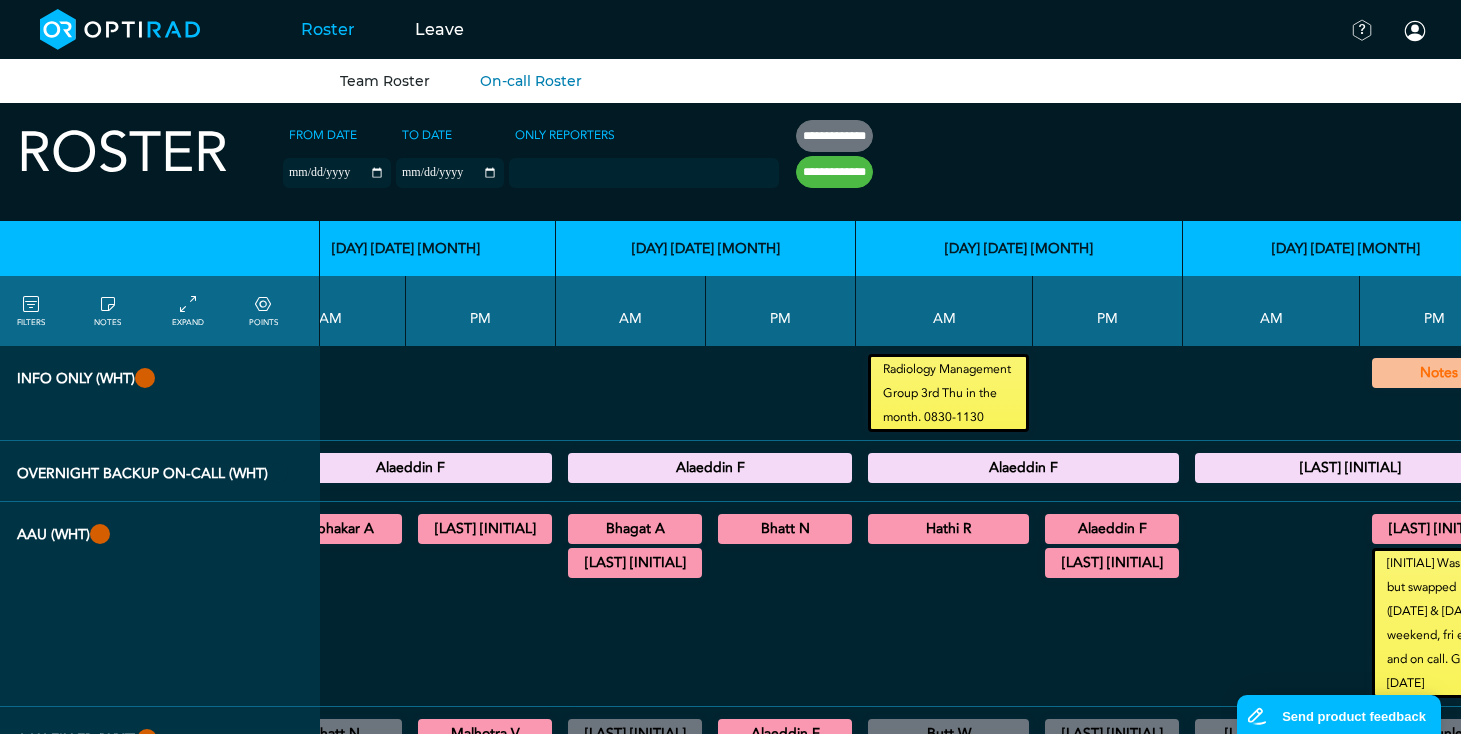 scroll, scrollTop: 0, scrollLeft: 409, axis: horizontal 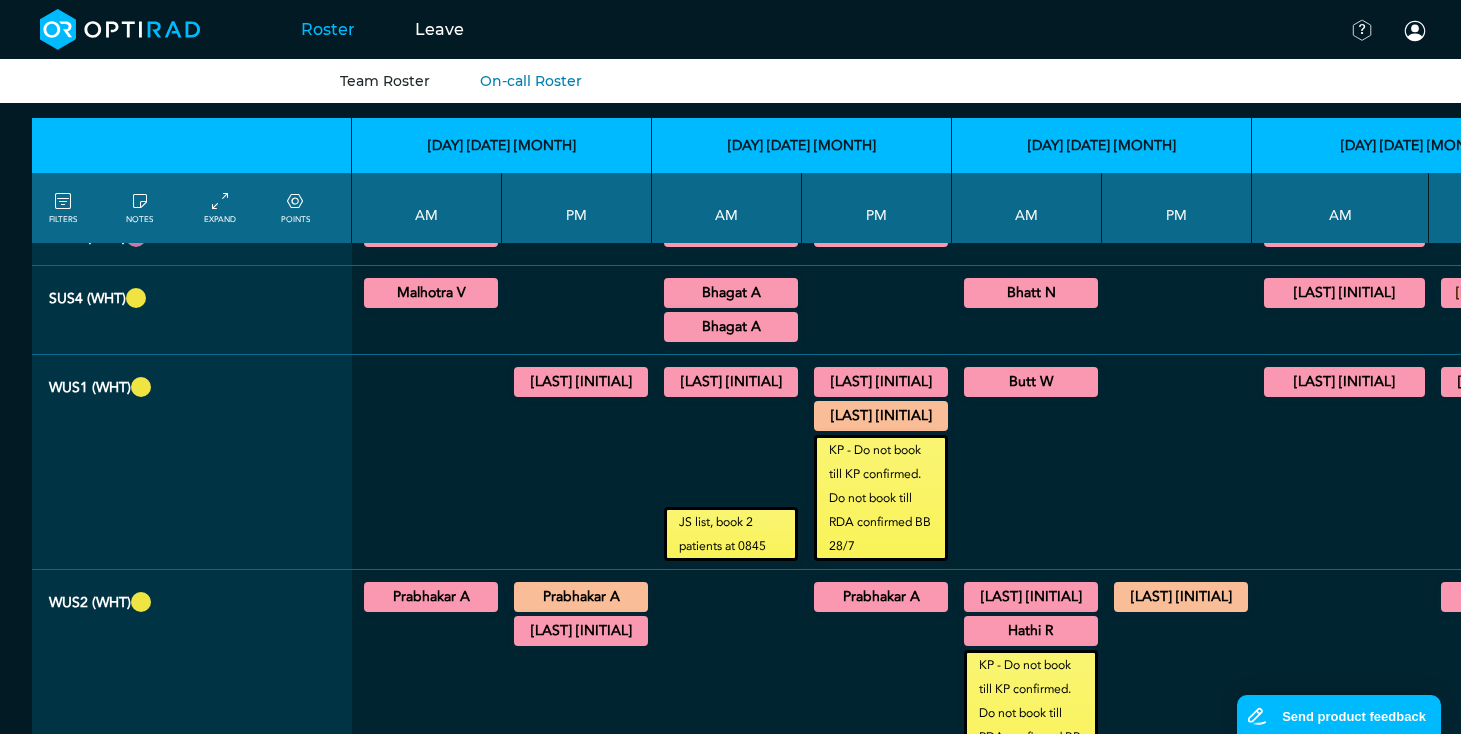 click on "[LAST] [INITIAL]" at bounding box center (581, 382) 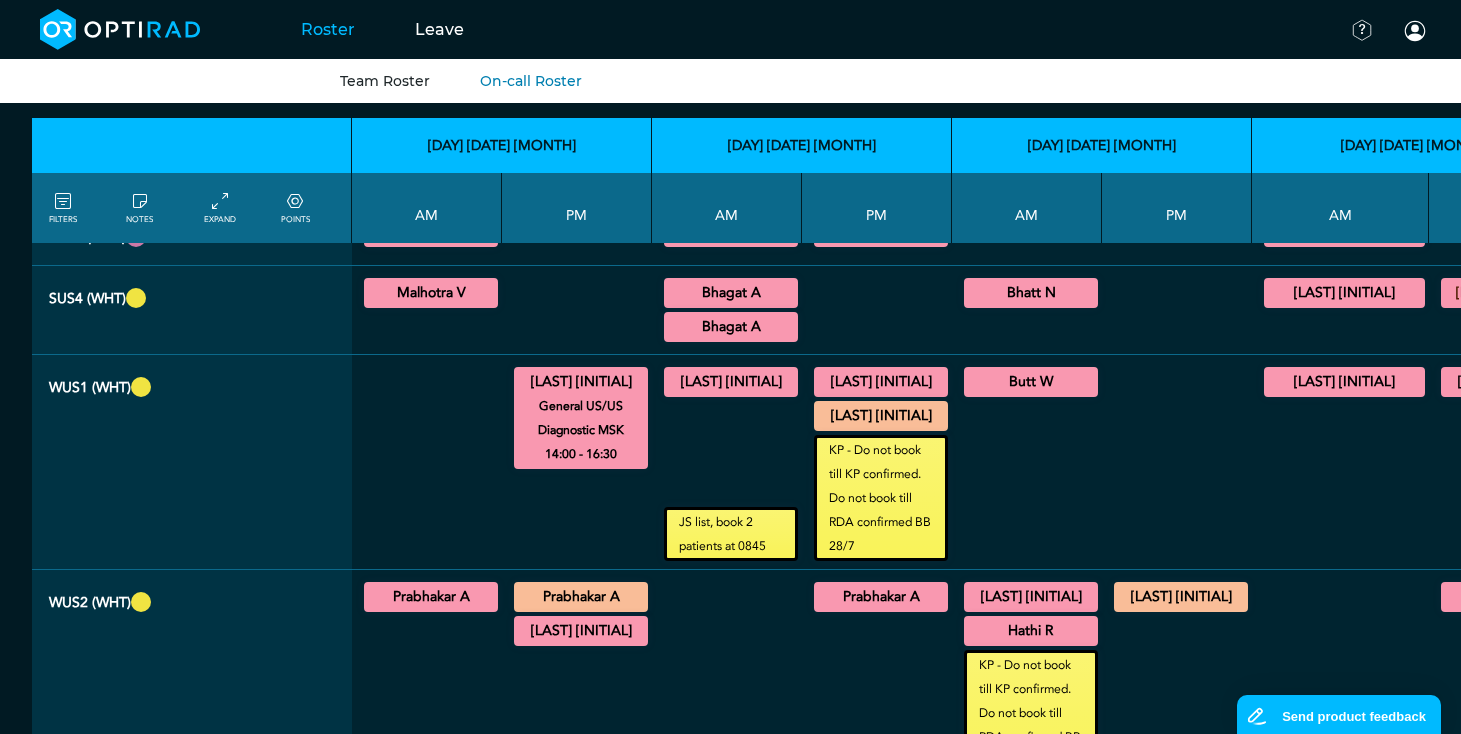 click on "[LAST] [INITIAL]" at bounding box center [731, 382] 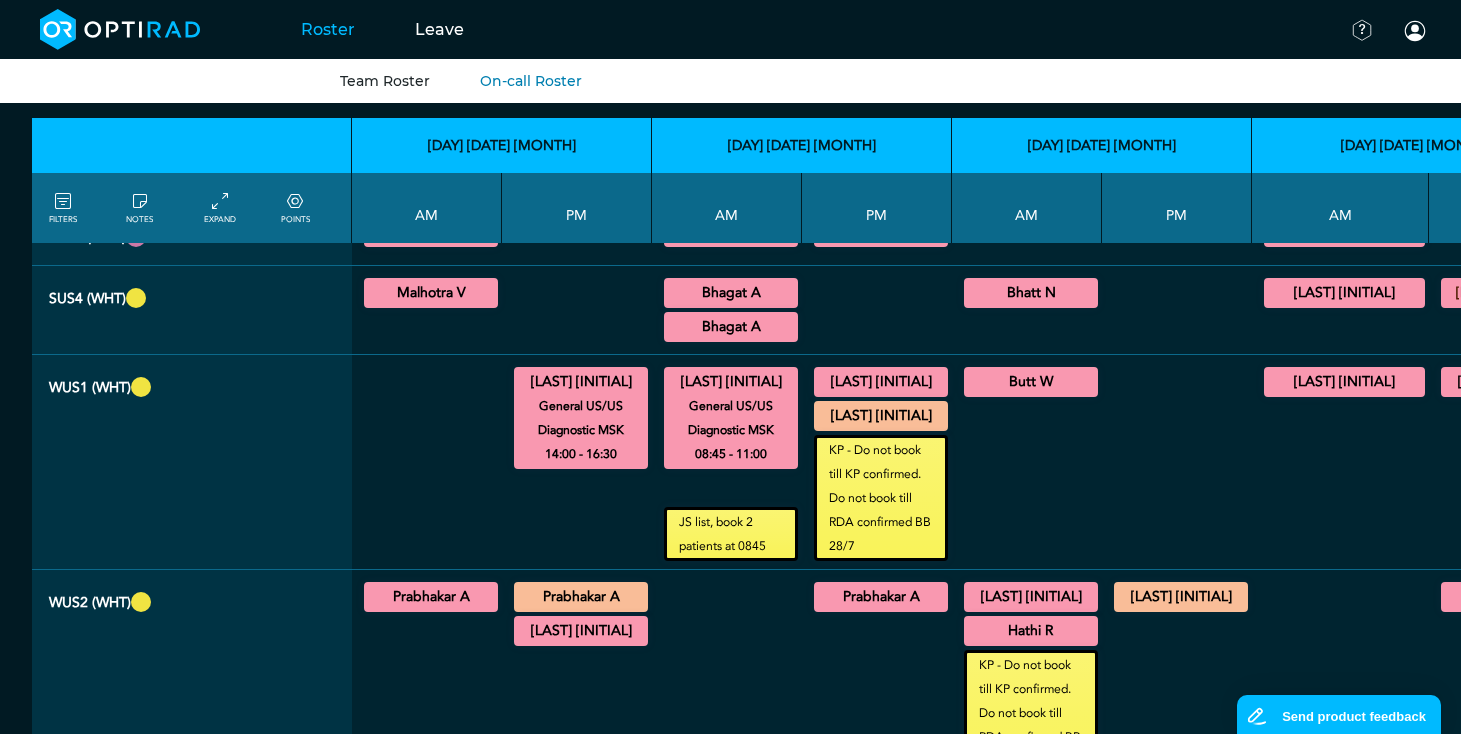 click on "[LAST] [INITIAL]" at bounding box center (881, 382) 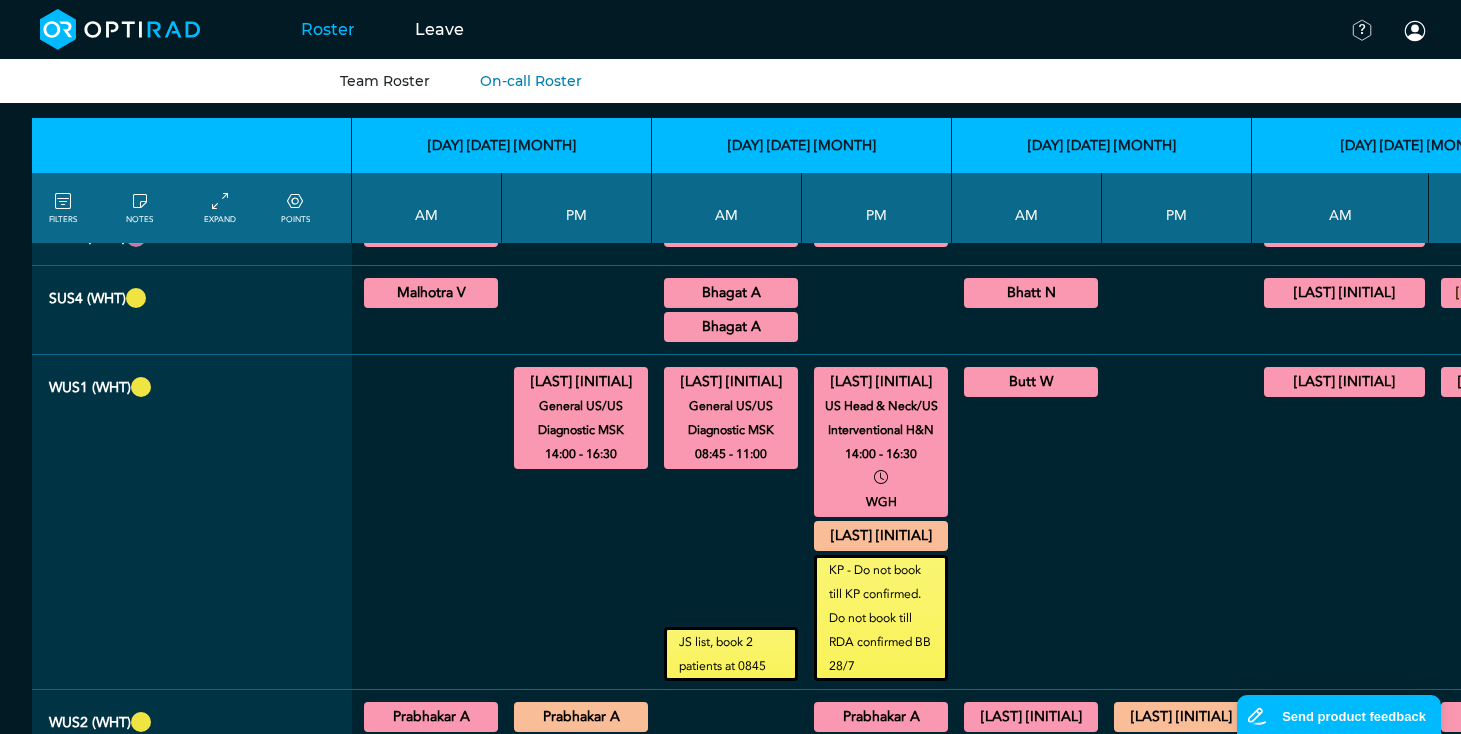 scroll, scrollTop: 1700, scrollLeft: 16, axis: both 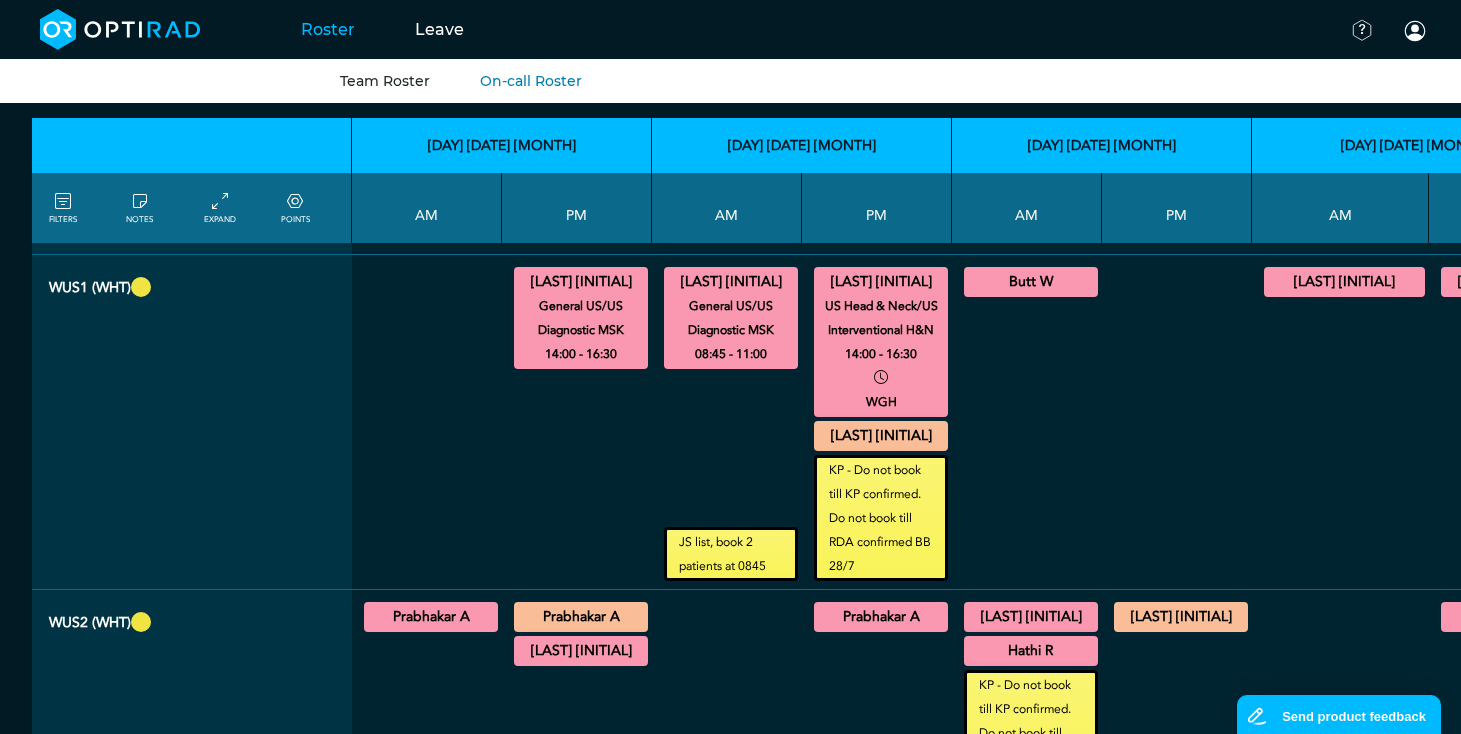 click on "Butt W" at bounding box center [1031, 282] 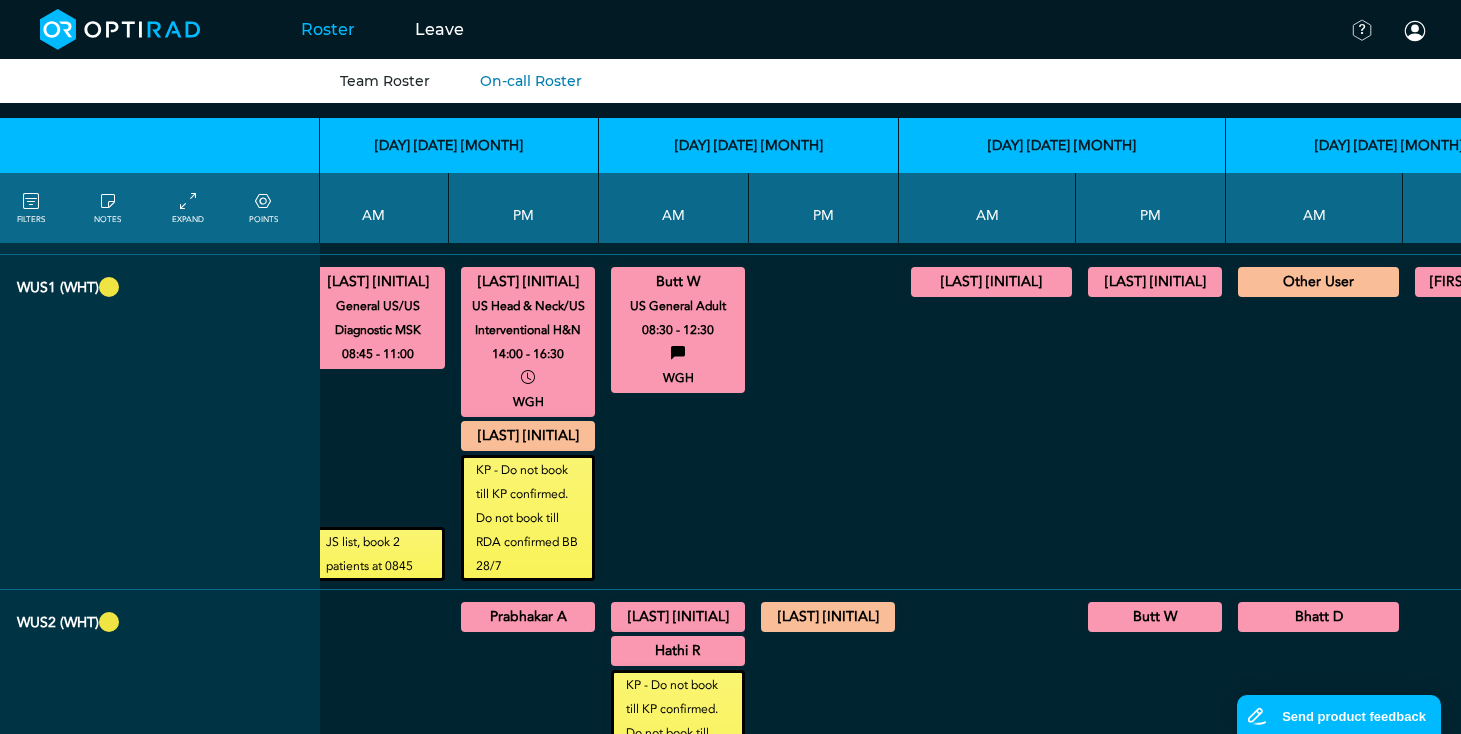 scroll, scrollTop: 1700, scrollLeft: 376, axis: both 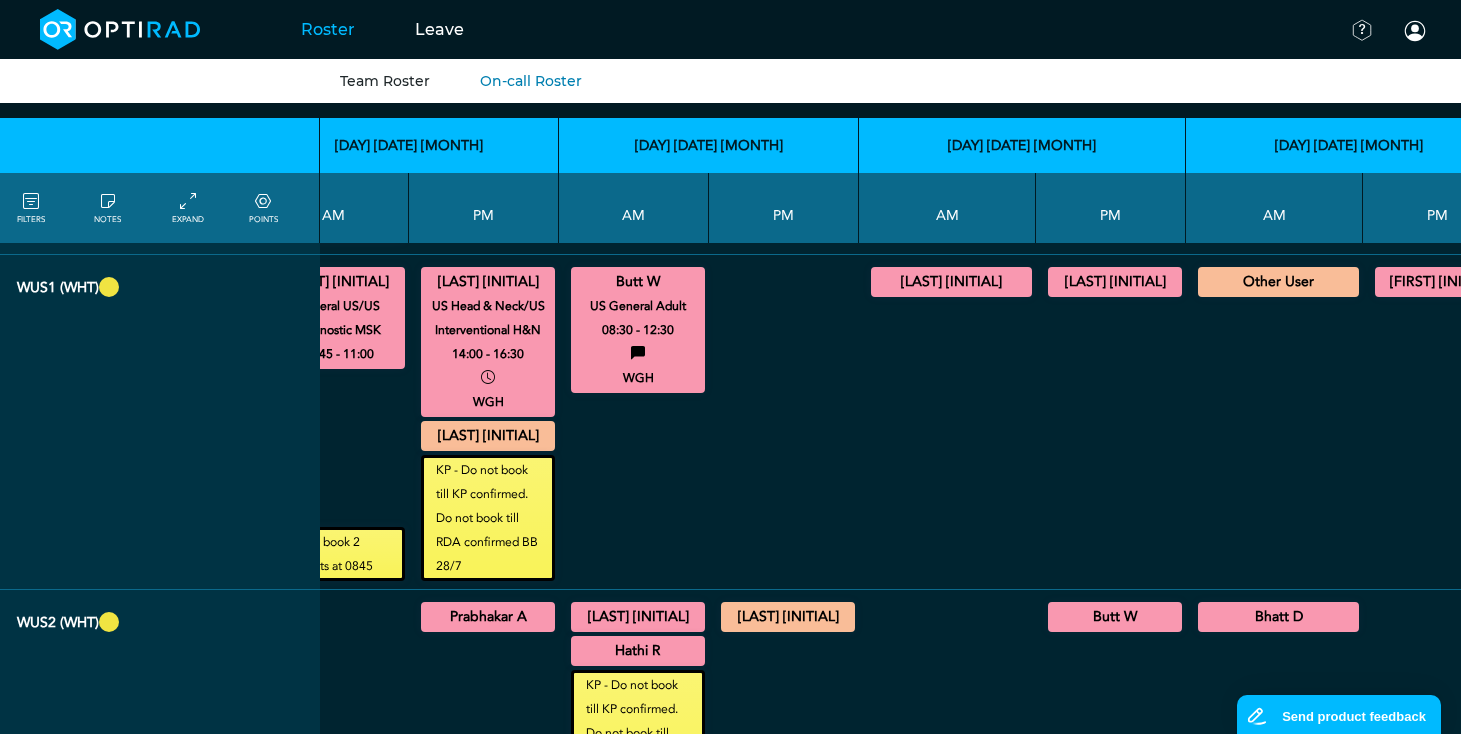 drag, startPoint x: 1082, startPoint y: 748, endPoint x: 3, endPoint y: 17, distance: 1303.3043 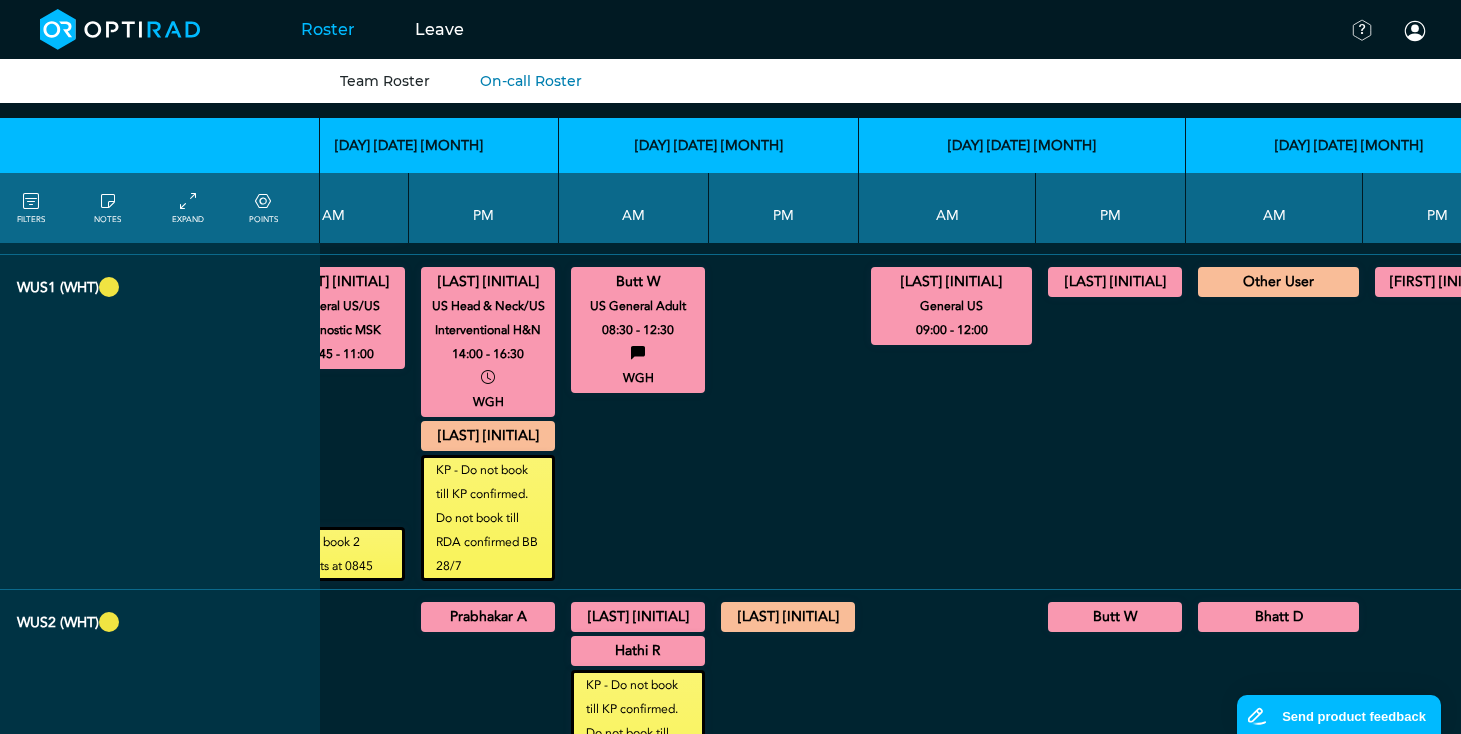 click on "[LAST] [INITIAL]" at bounding box center (1115, 282) 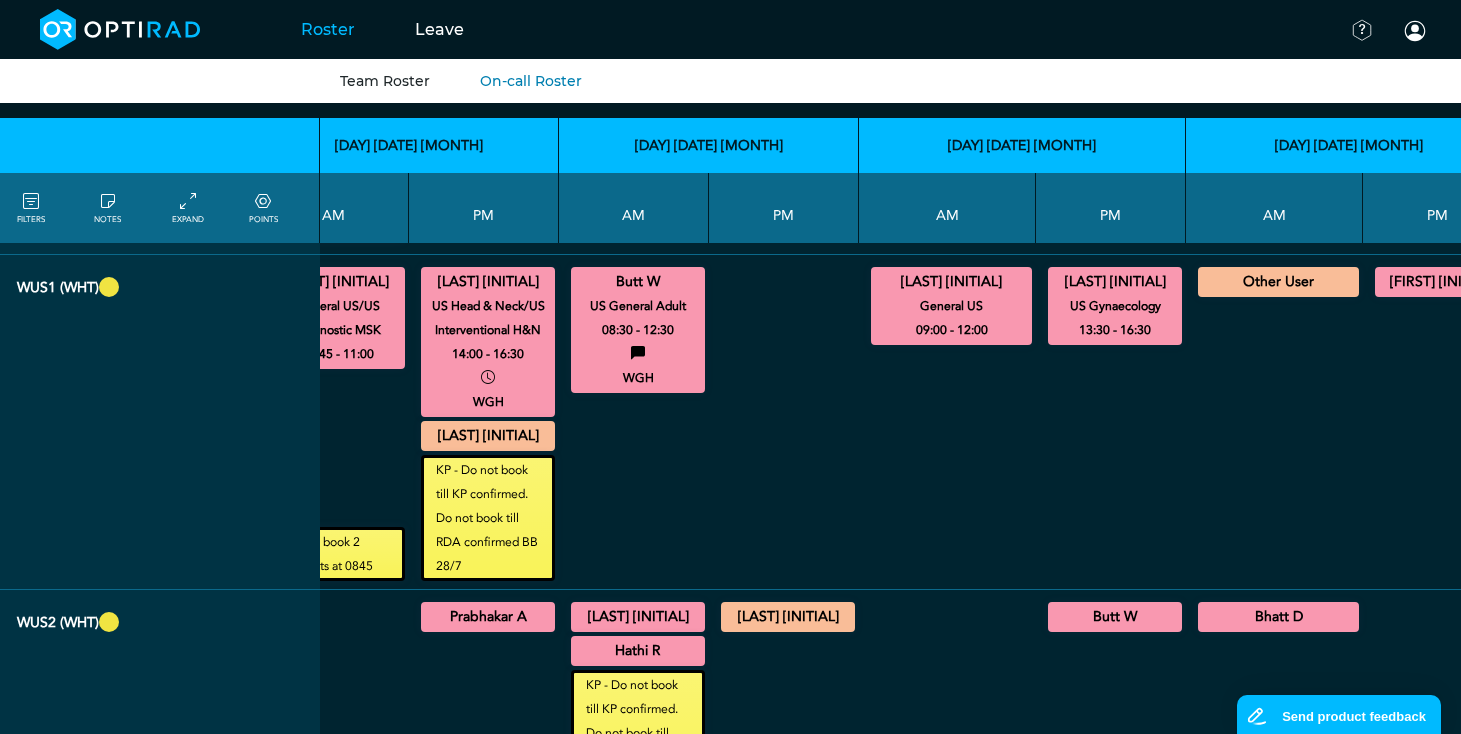 click on "[FIRST] [INITIAL]" at bounding box center (1442, 282) 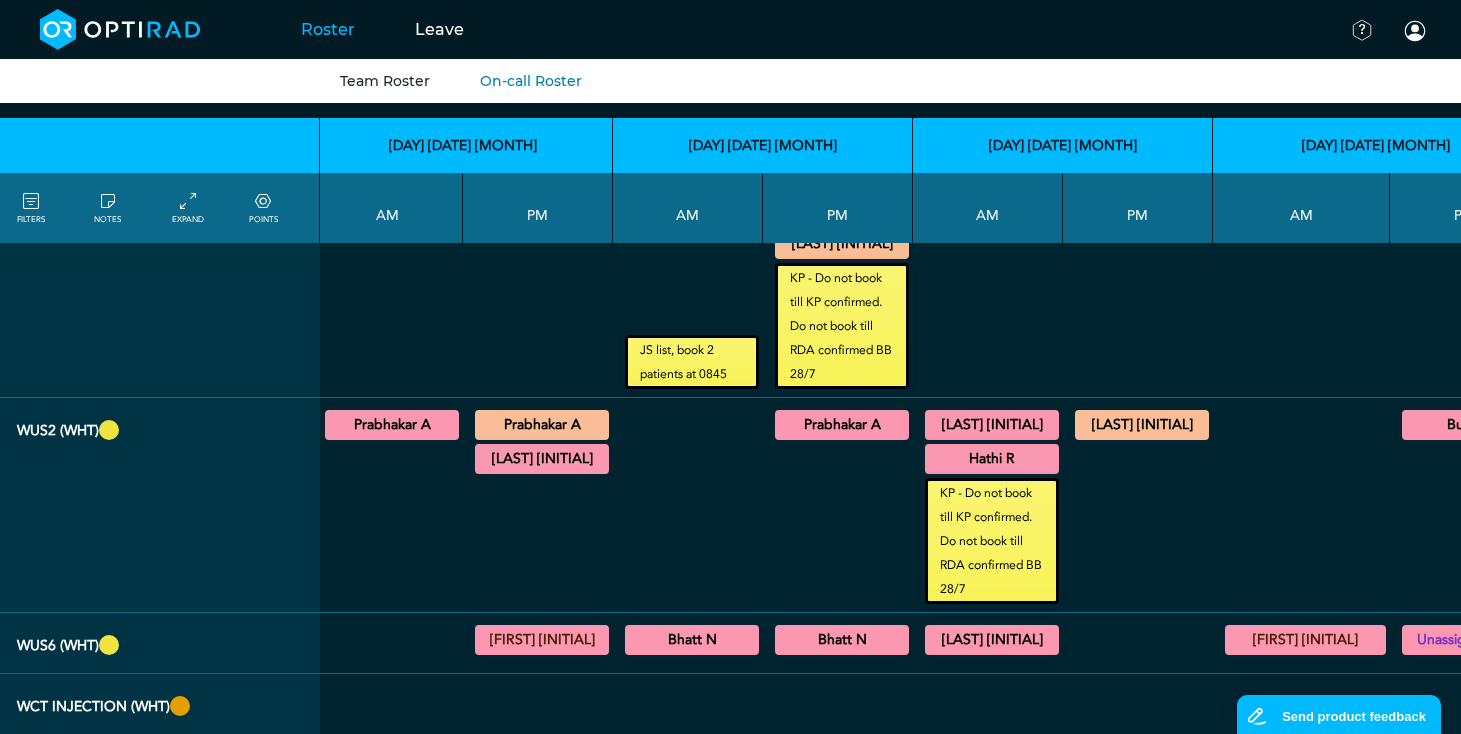 scroll, scrollTop: 1900, scrollLeft: 55, axis: both 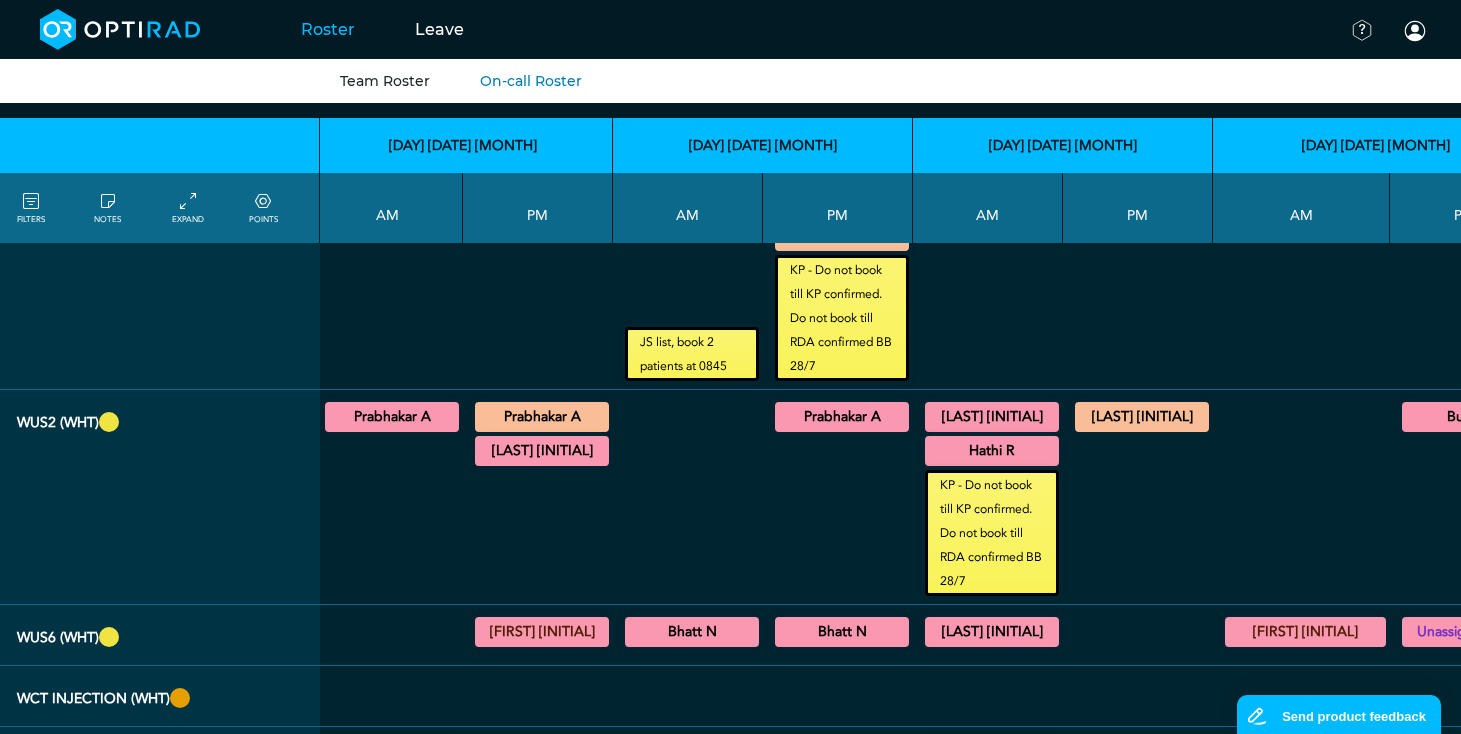 click on "Prabhakar A" at bounding box center (392, 417) 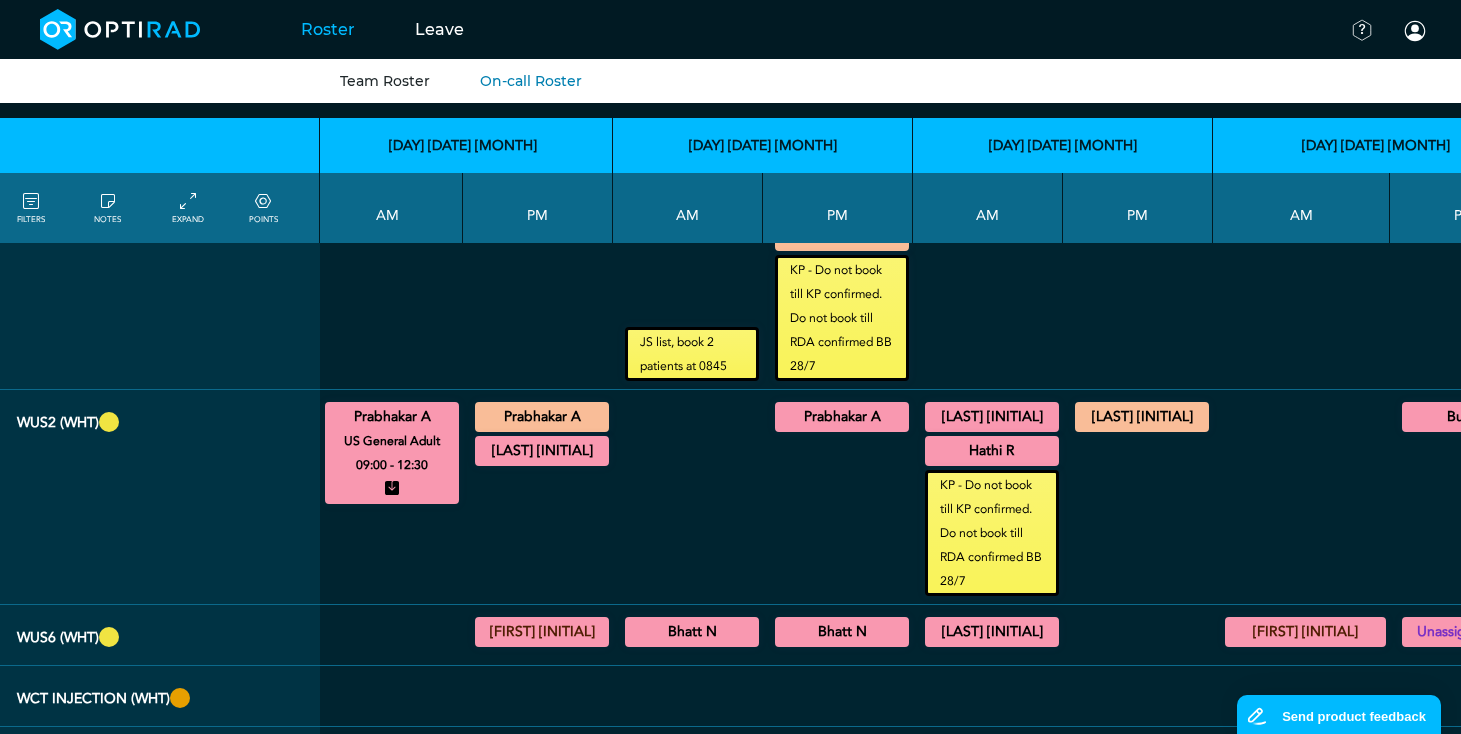 click on "[LAST] [INITIAL]" at bounding box center [542, 451] 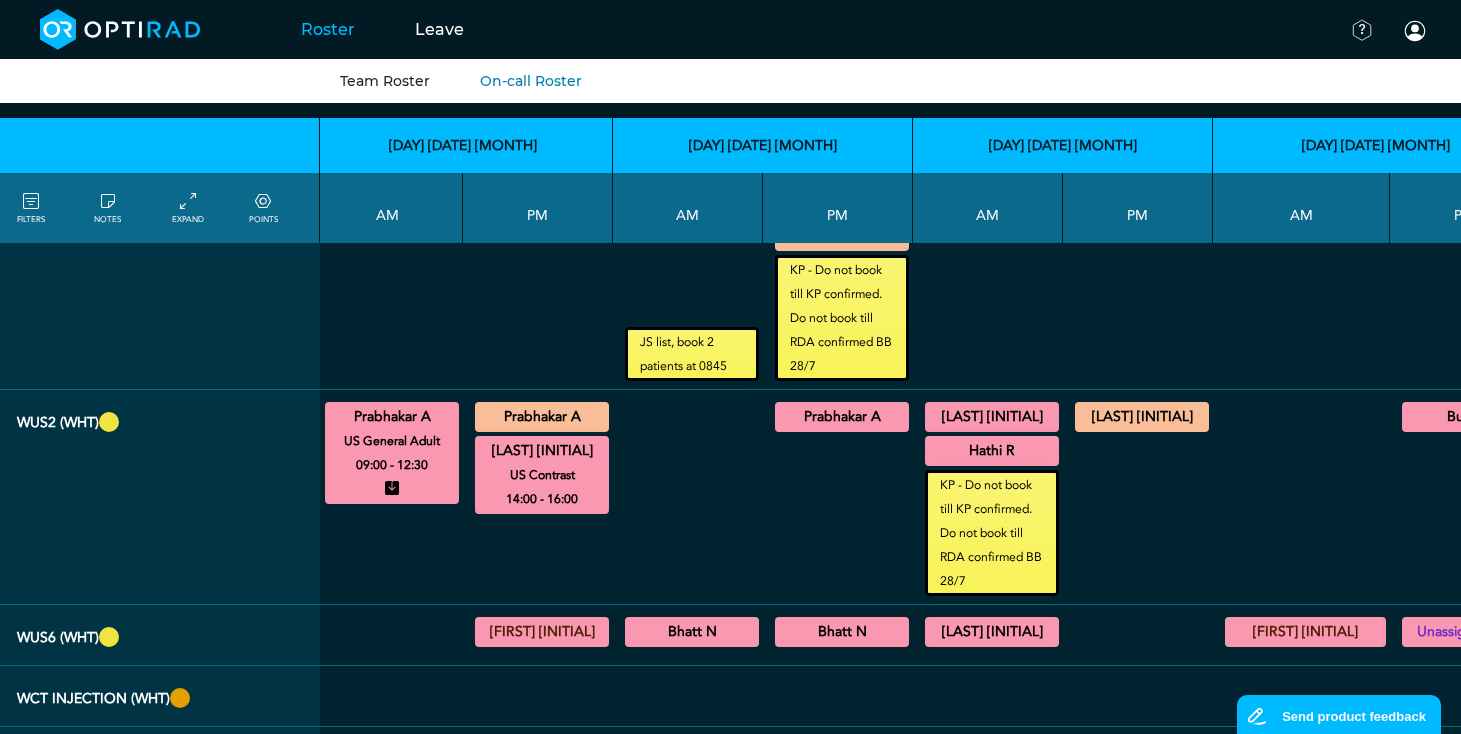 click on "[LAST] [INITIAL]" at bounding box center [992, 417] 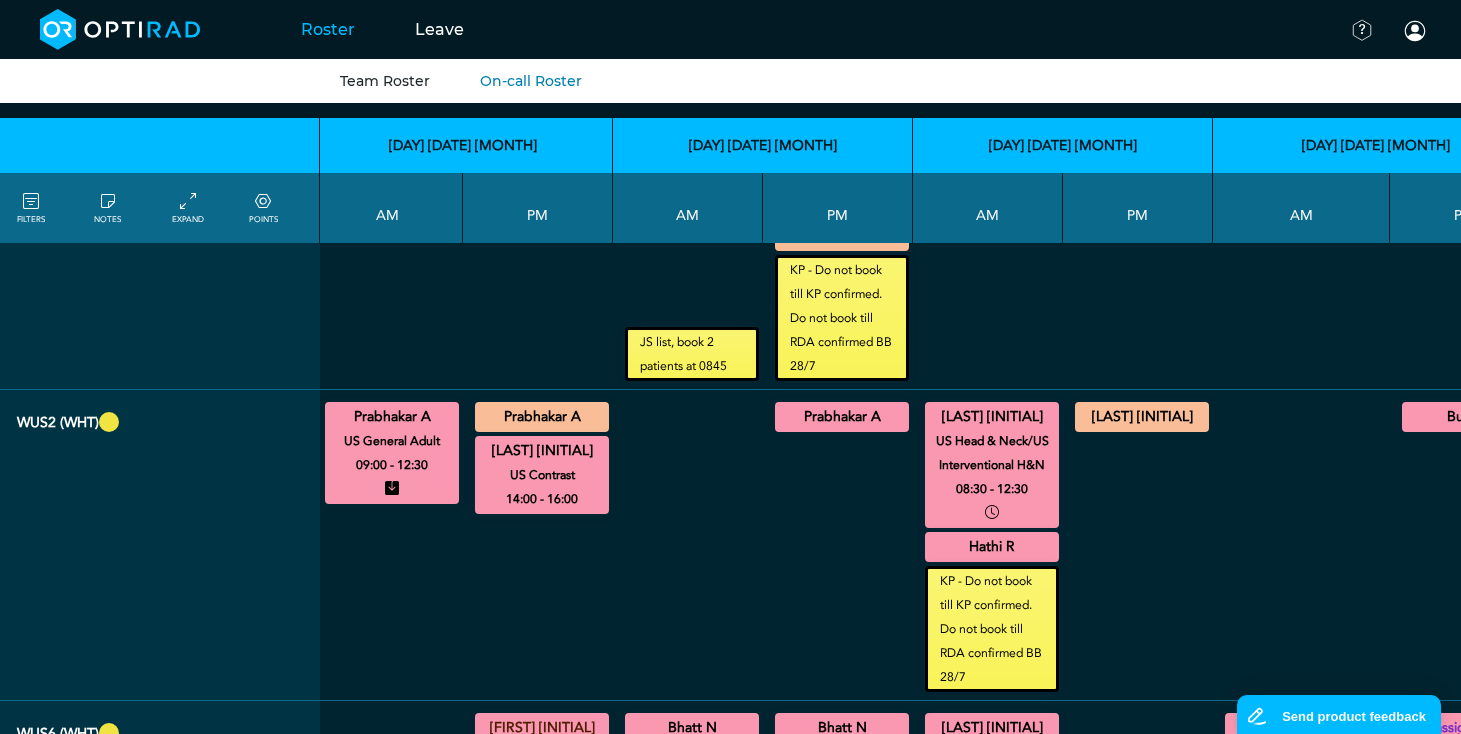 click on "Hathi R" at bounding box center [992, 547] 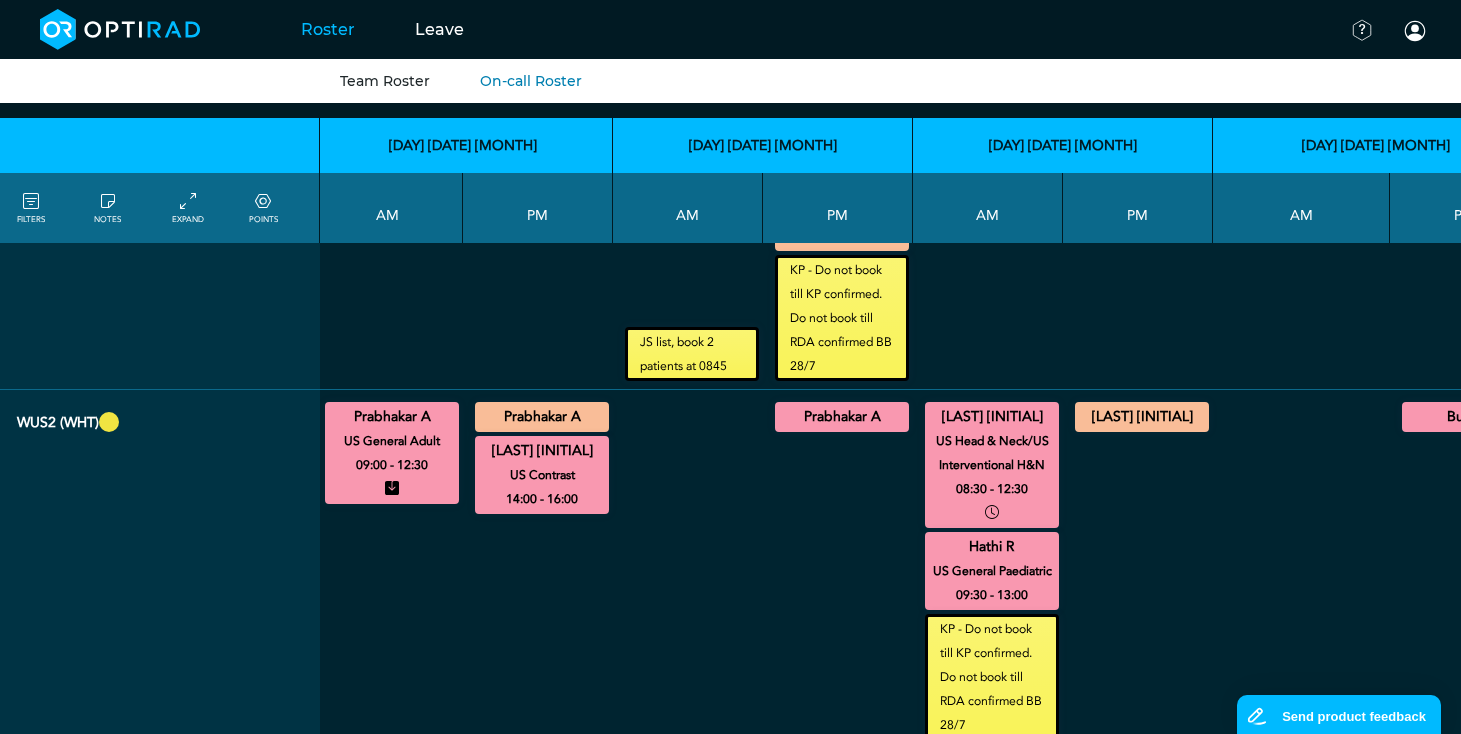 scroll, scrollTop: 2000, scrollLeft: 55, axis: both 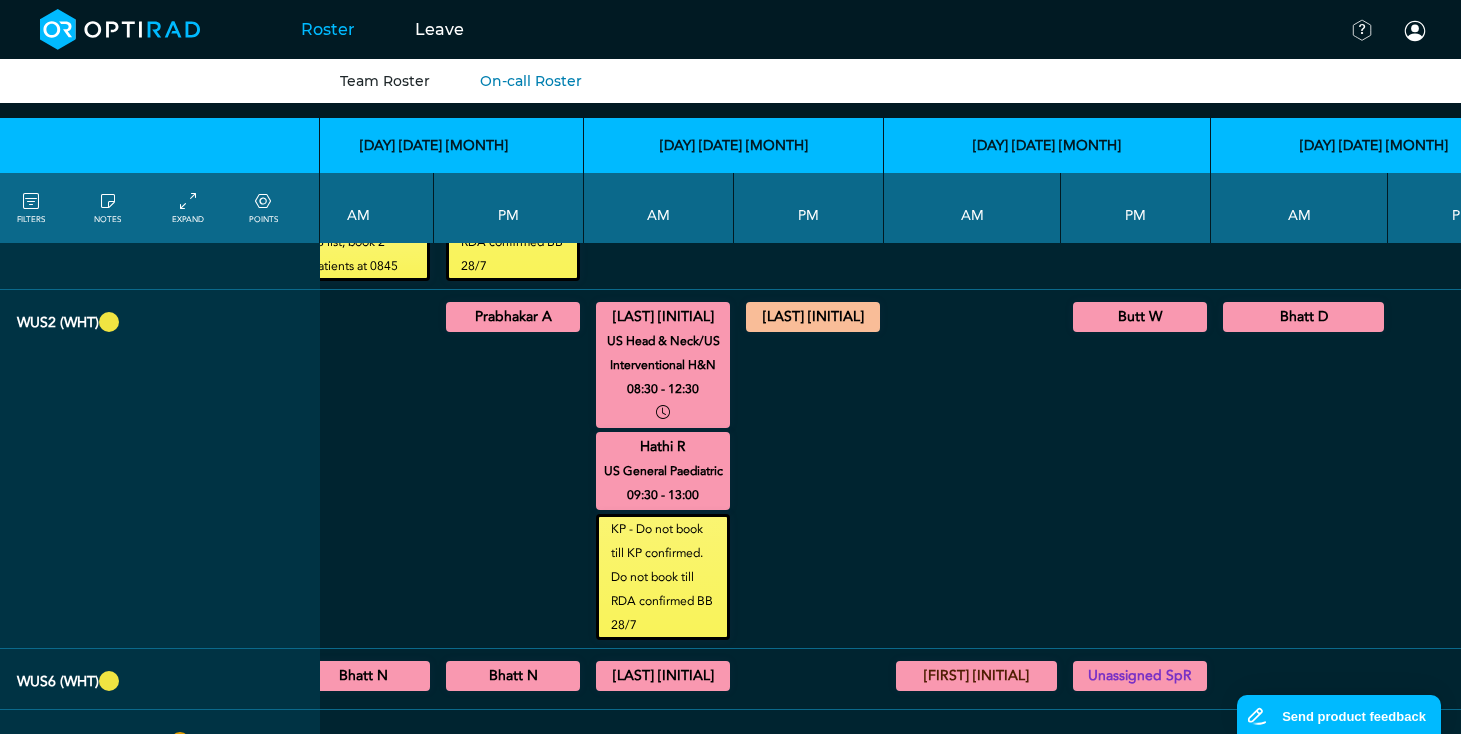 click on "Butt W" at bounding box center [1140, 317] 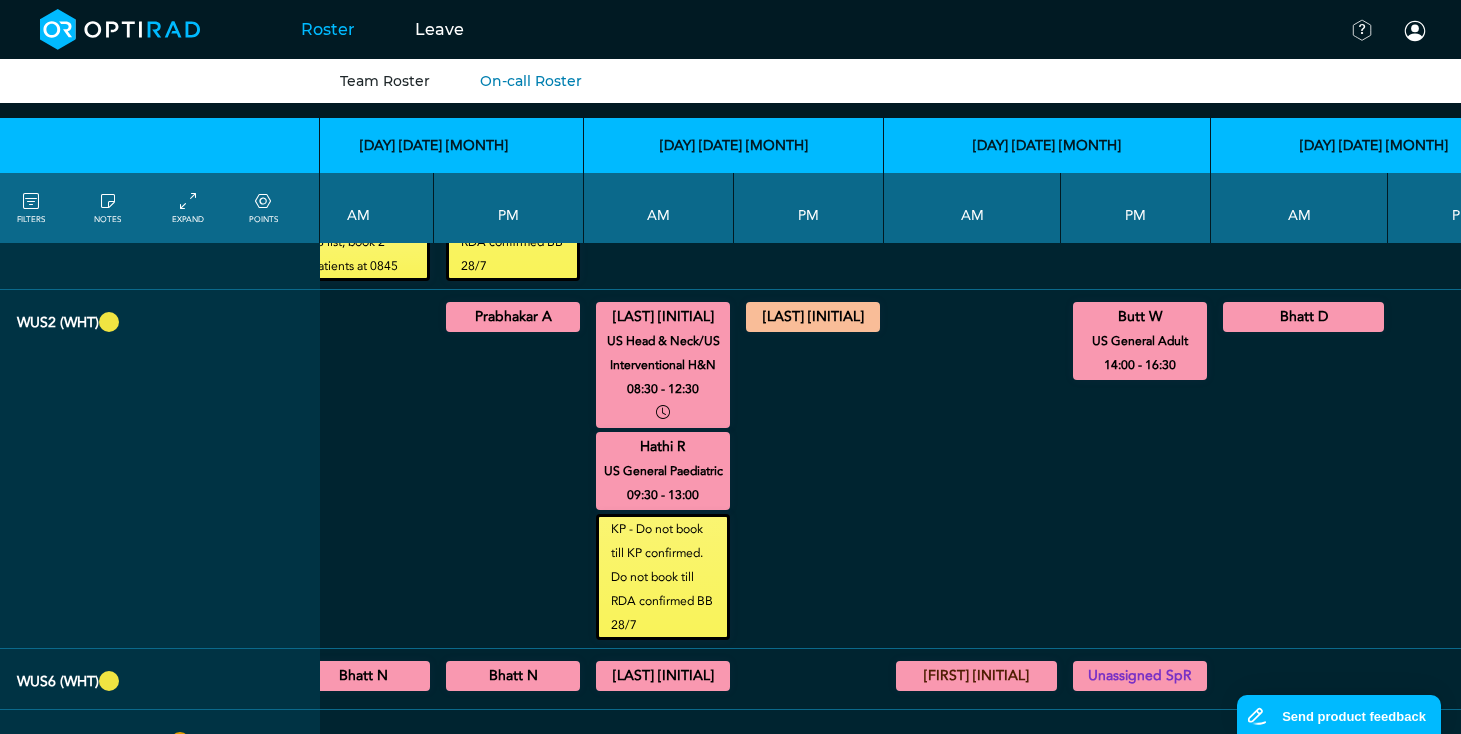 click on "Bhatt D" at bounding box center (1303, 317) 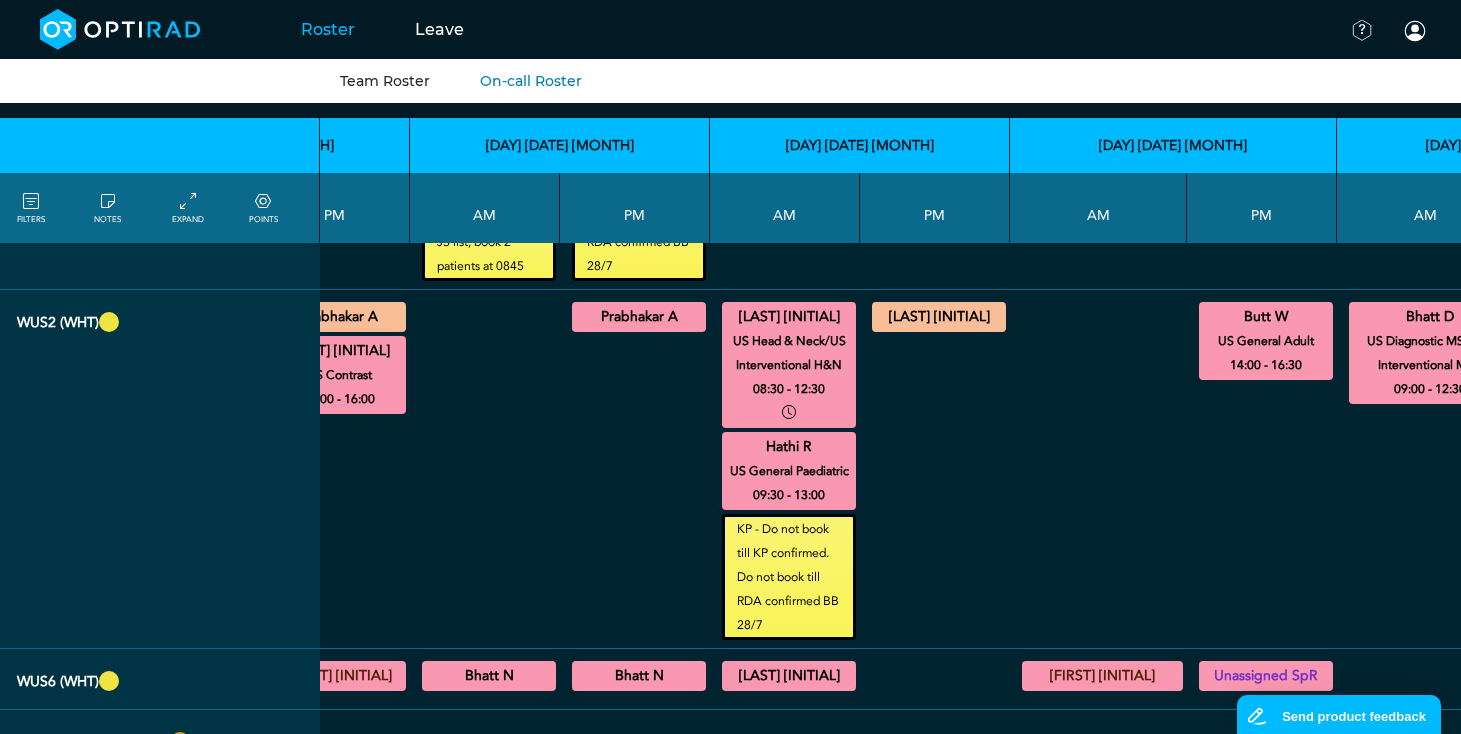 scroll, scrollTop: 2000, scrollLeft: 53, axis: both 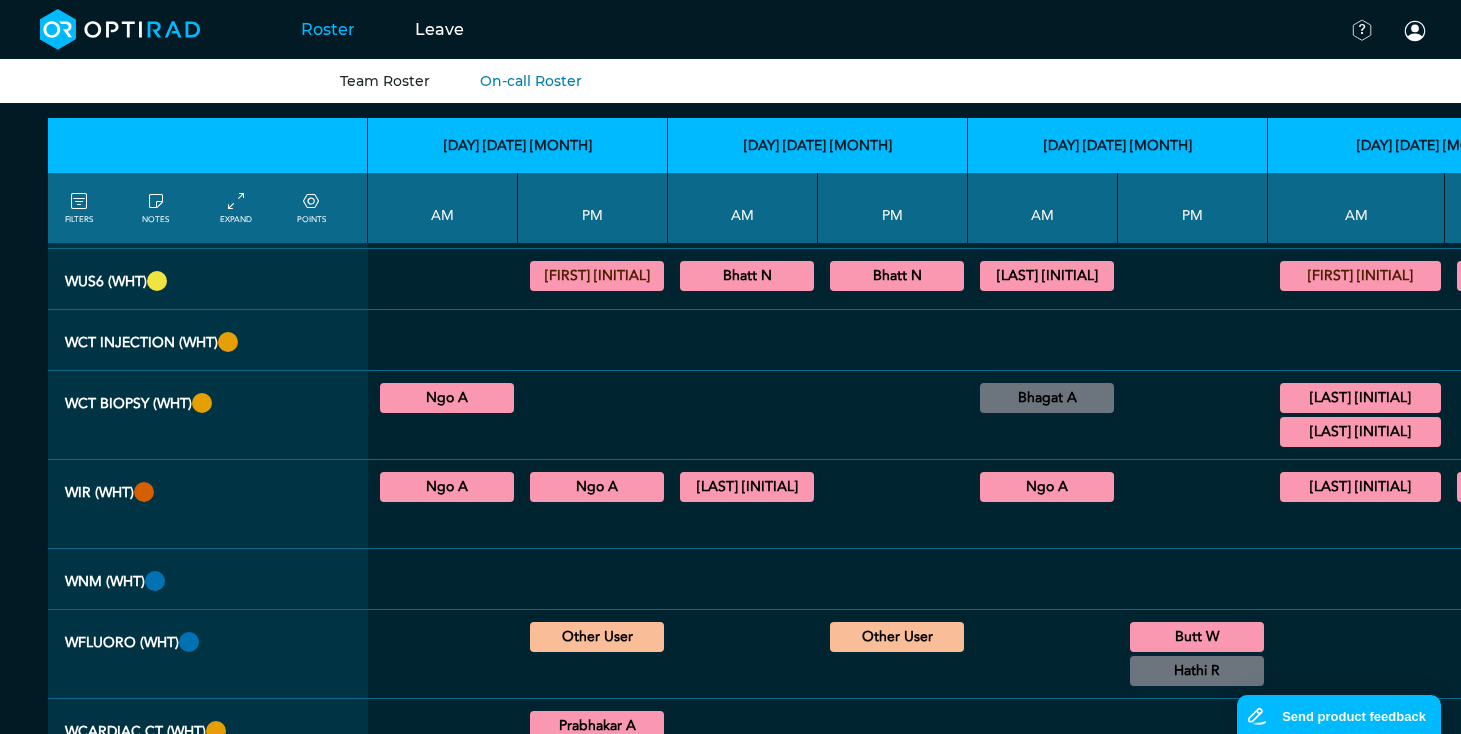 click on "Bhatt N" at bounding box center [747, 276] 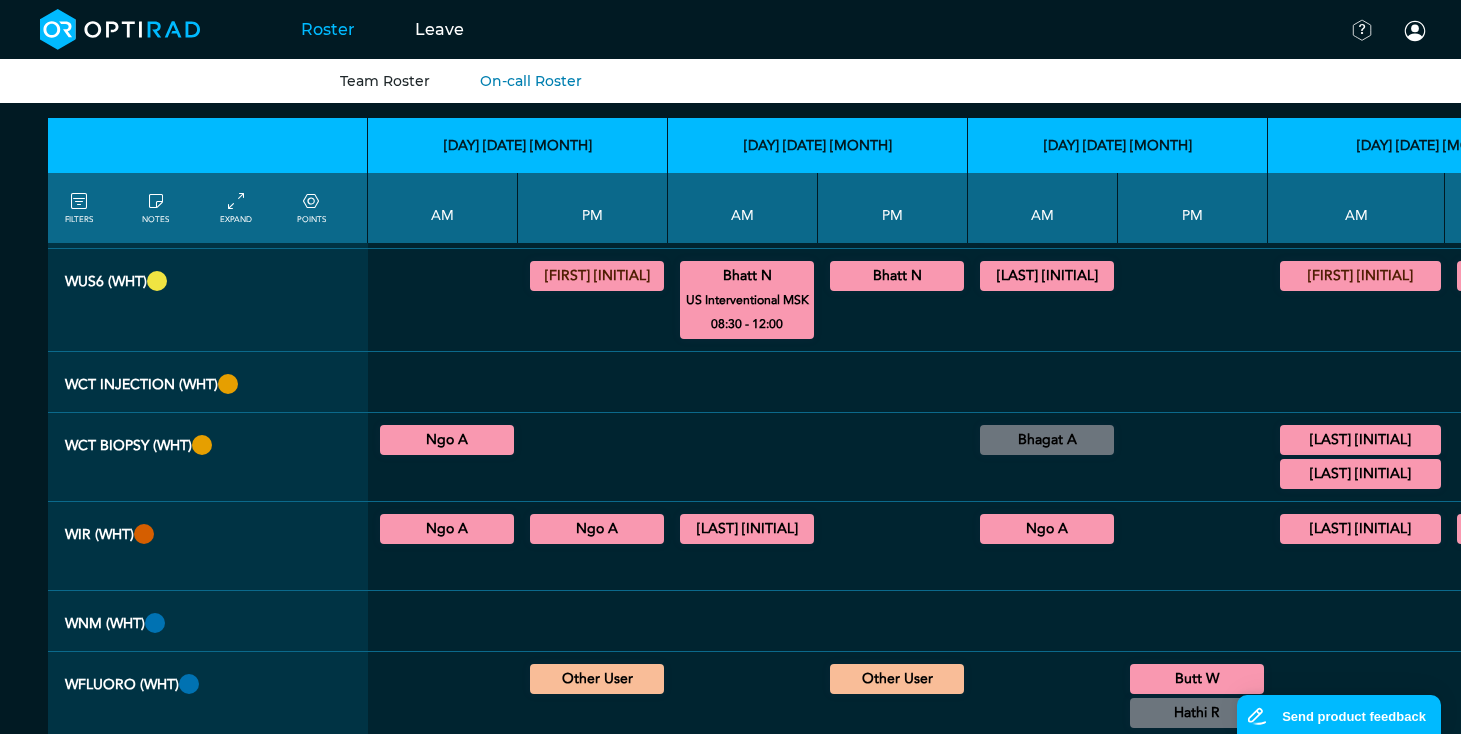 drag, startPoint x: 882, startPoint y: 349, endPoint x: 887, endPoint y: 383, distance: 34.36568 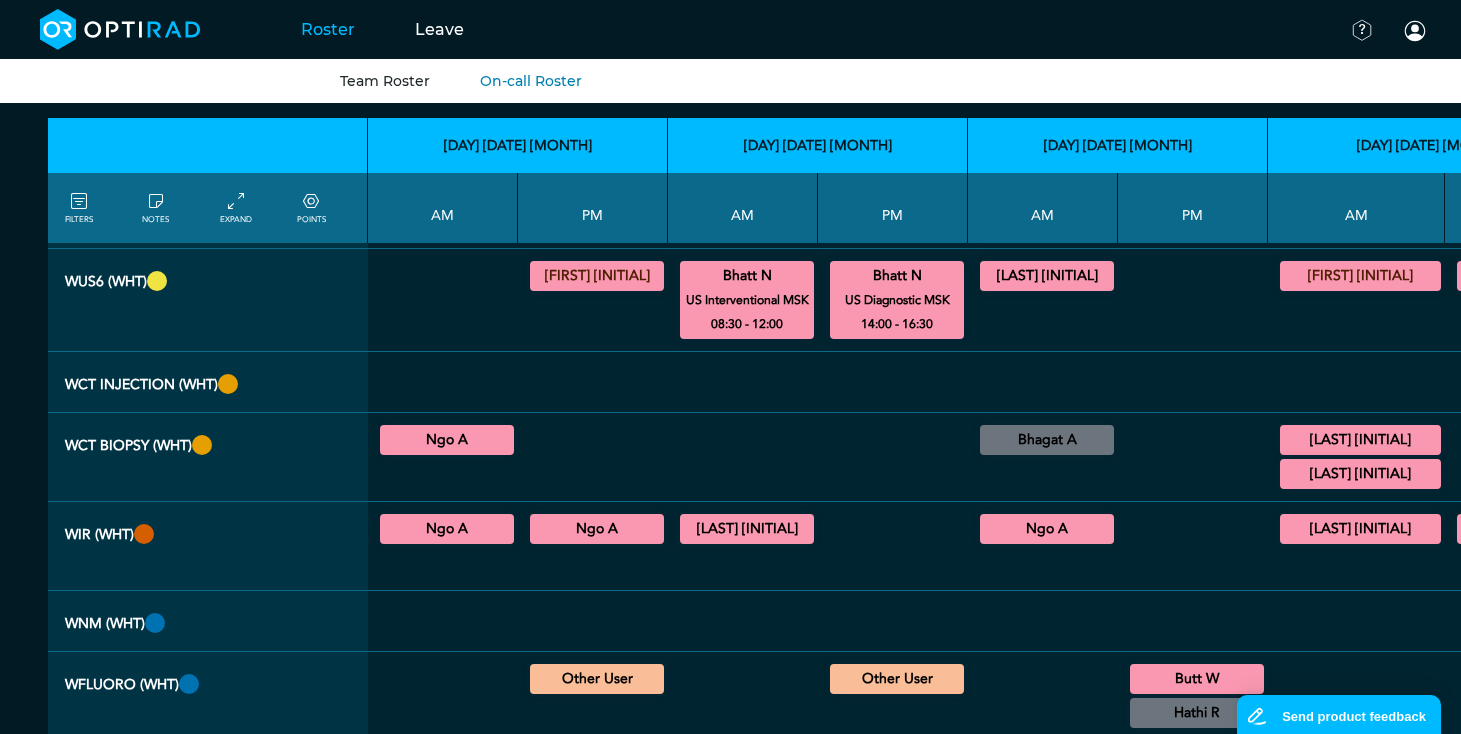 drag, startPoint x: 1009, startPoint y: 340, endPoint x: 1021, endPoint y: 376, distance: 37.94733 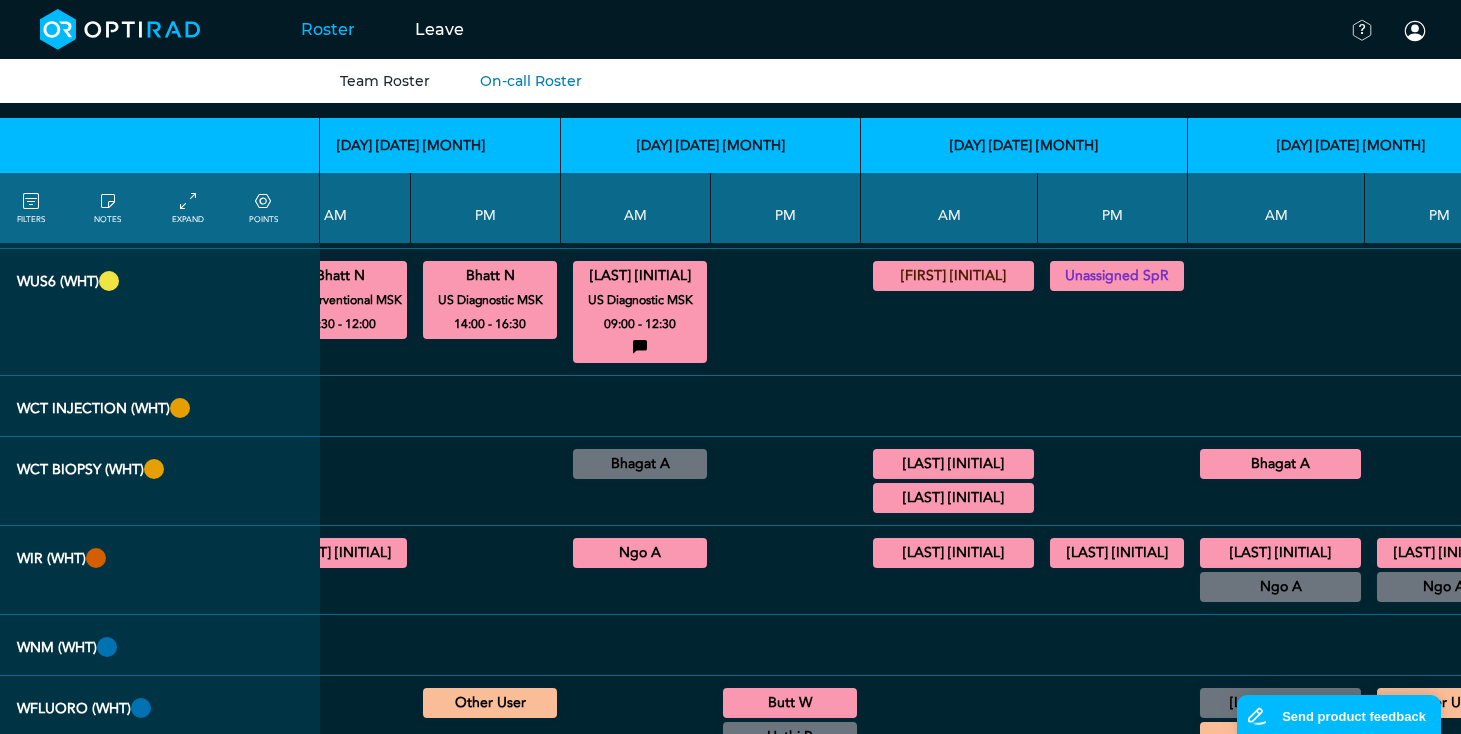scroll, scrollTop: 2400, scrollLeft: 414, axis: both 